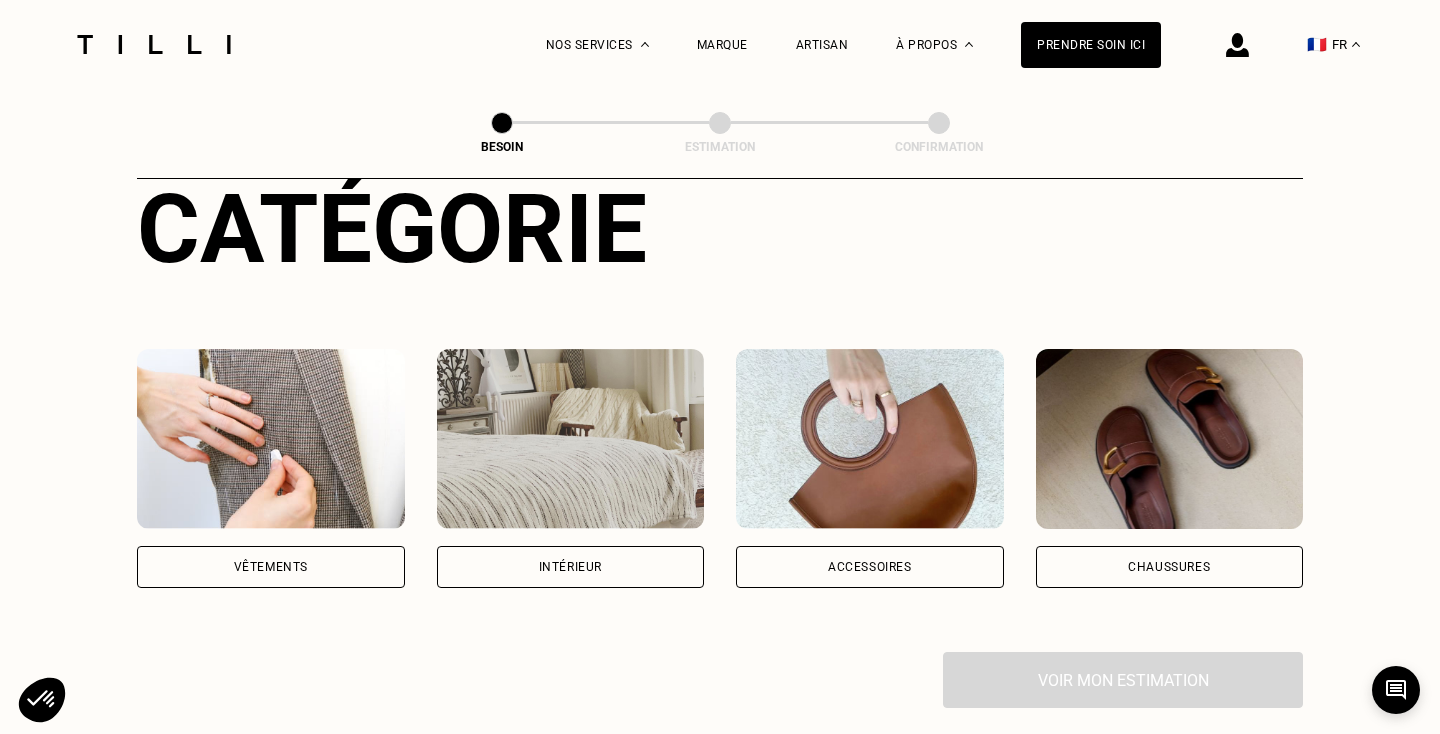 scroll, scrollTop: 312, scrollLeft: 0, axis: vertical 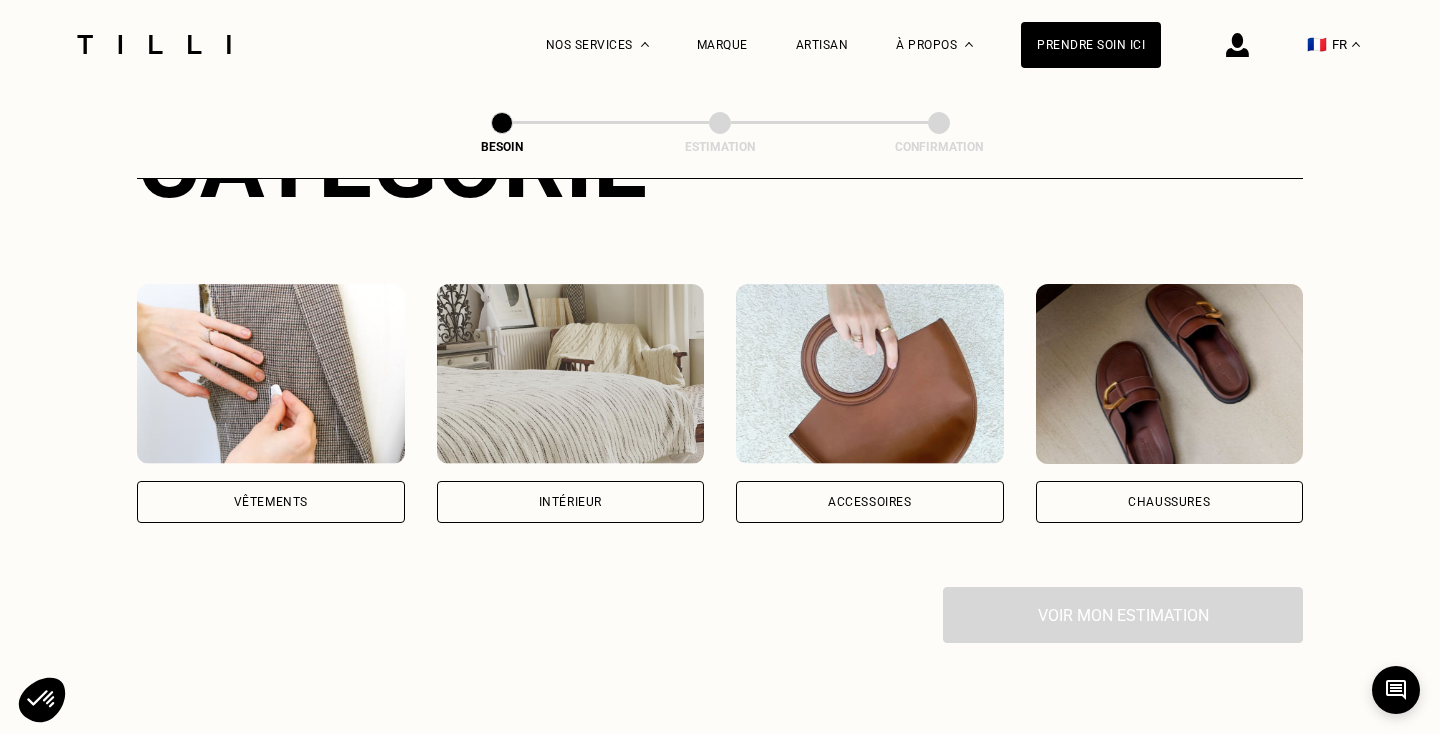 click on "Intérieur" at bounding box center (571, 502) 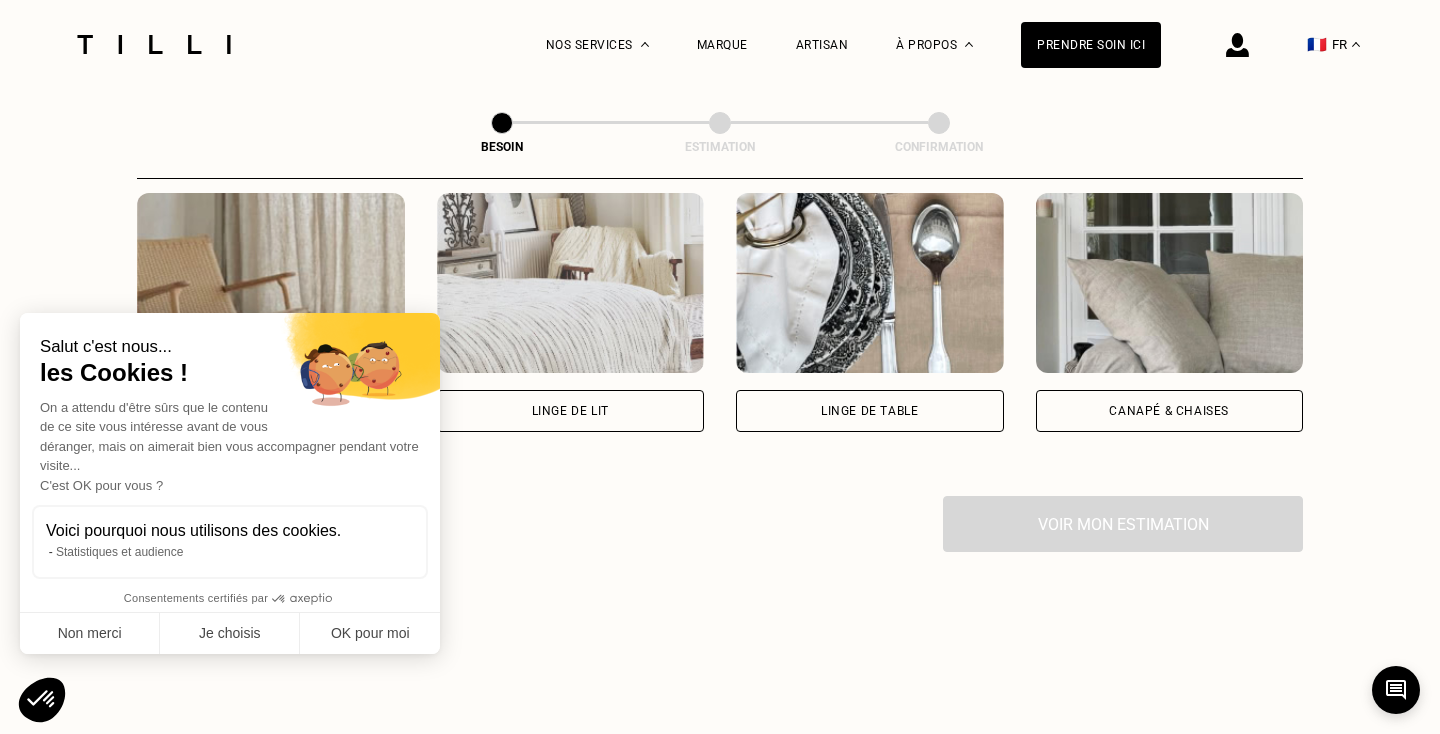 scroll, scrollTop: 916, scrollLeft: 0, axis: vertical 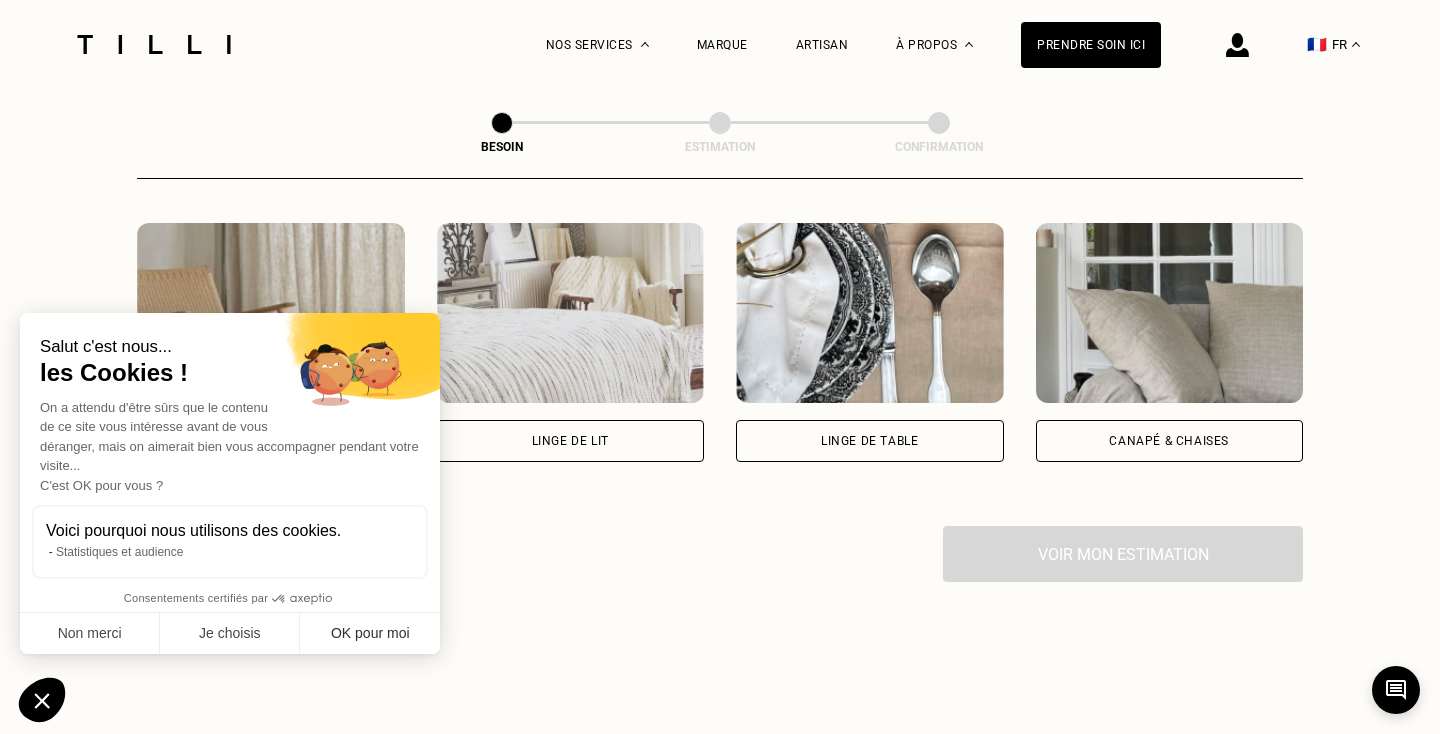 click on "OK pour moi" at bounding box center (370, 634) 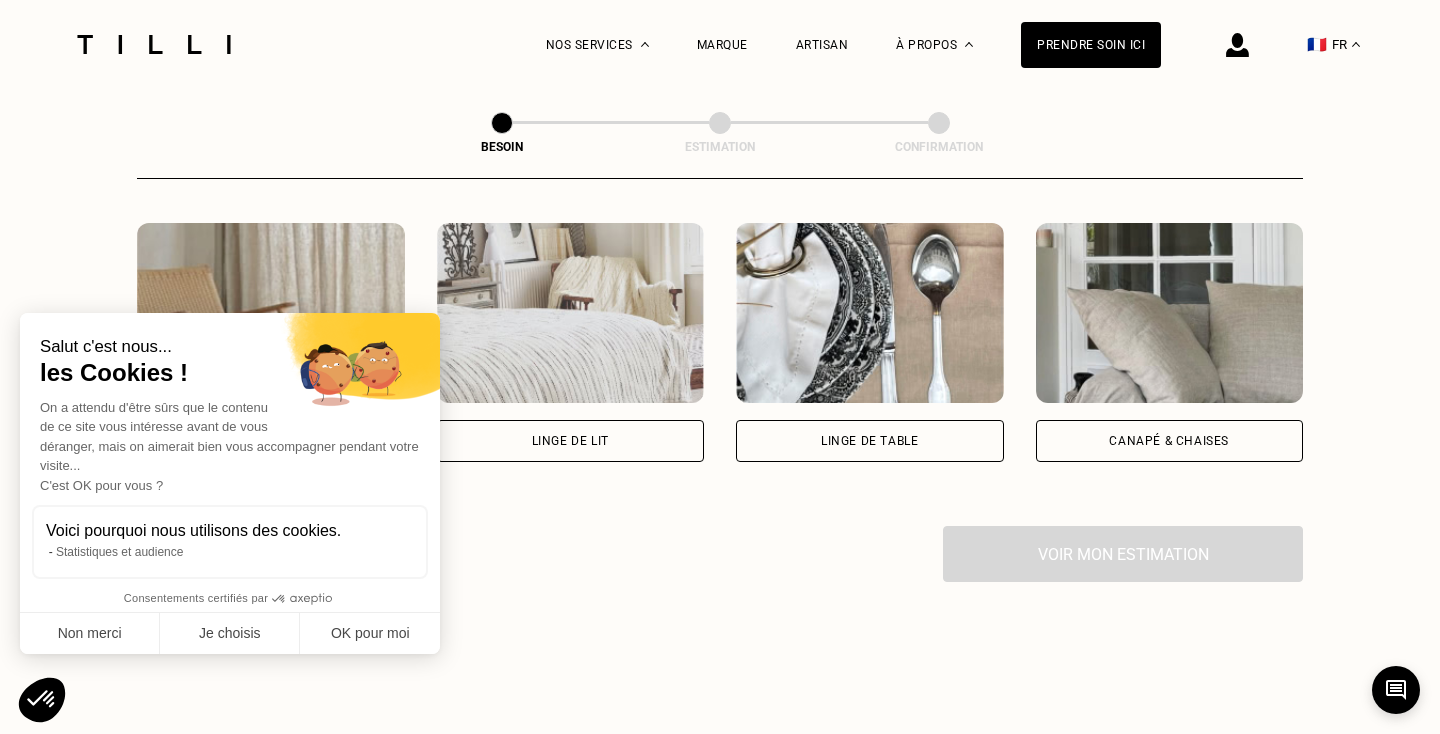 checkbox on "true" 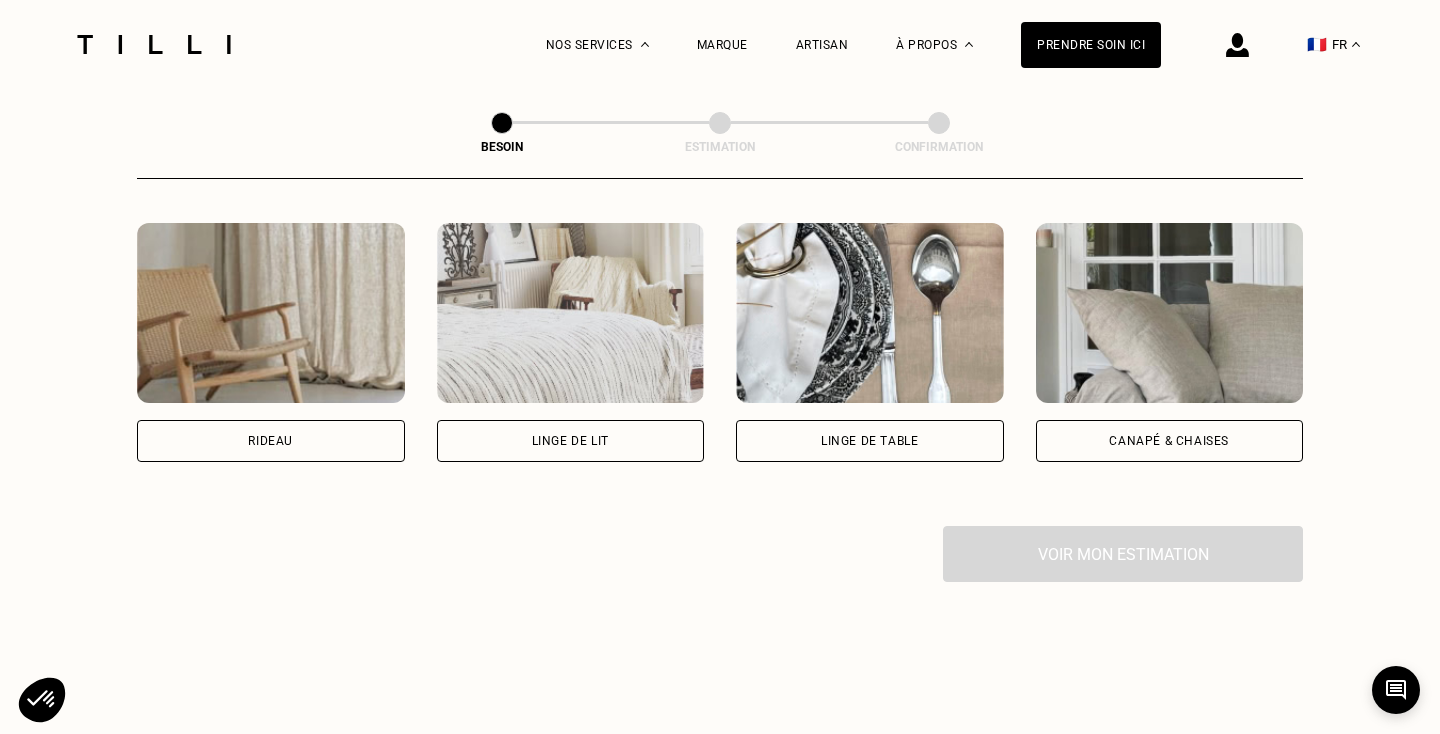 click on "Rideau" at bounding box center [271, 441] 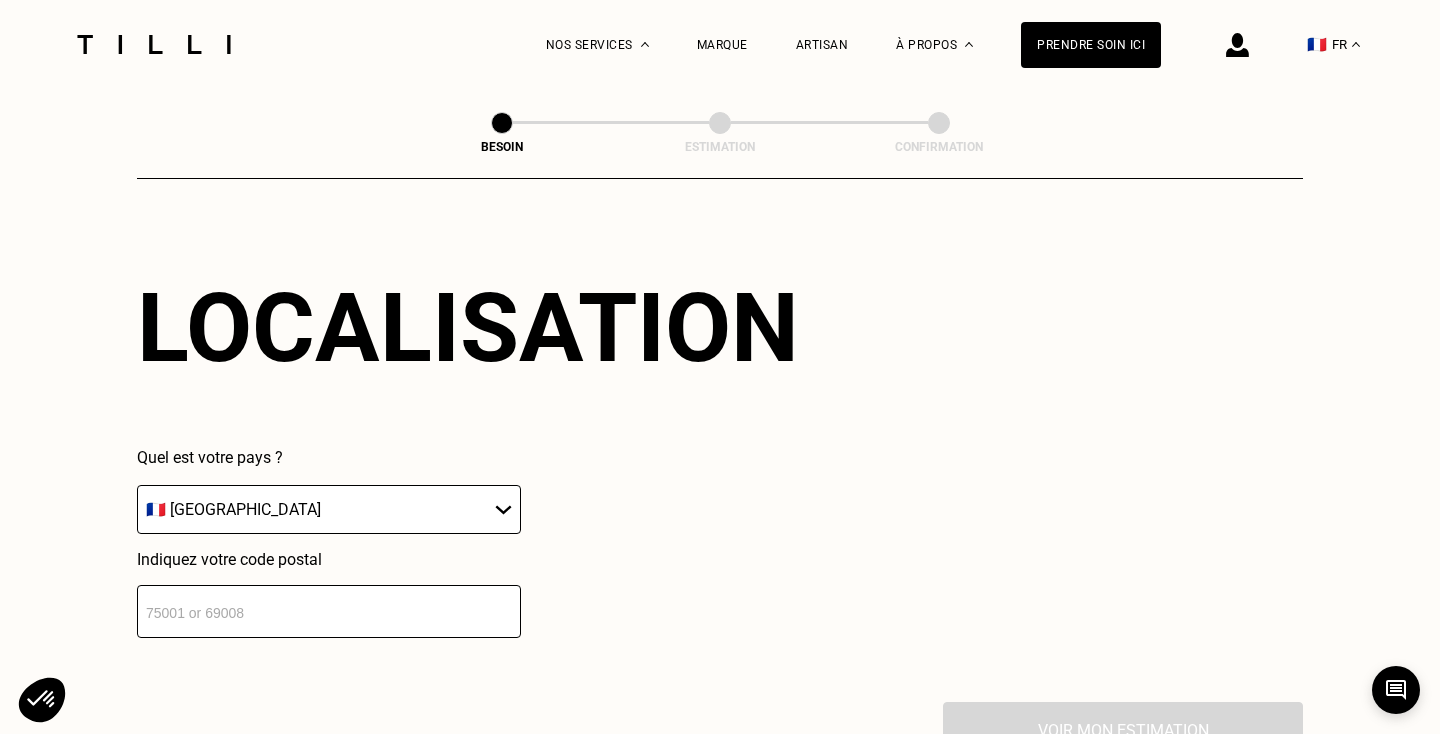 scroll, scrollTop: 1234, scrollLeft: 0, axis: vertical 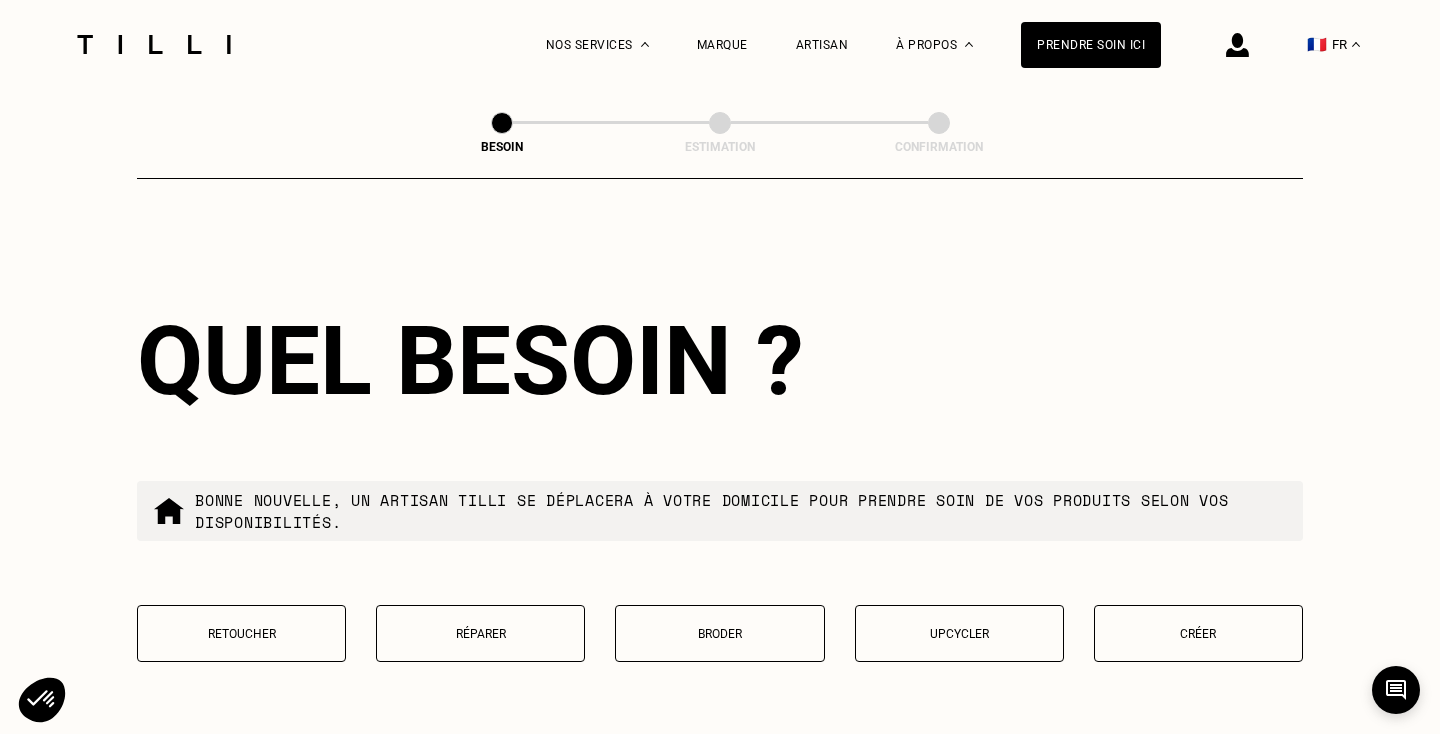 type on "13001" 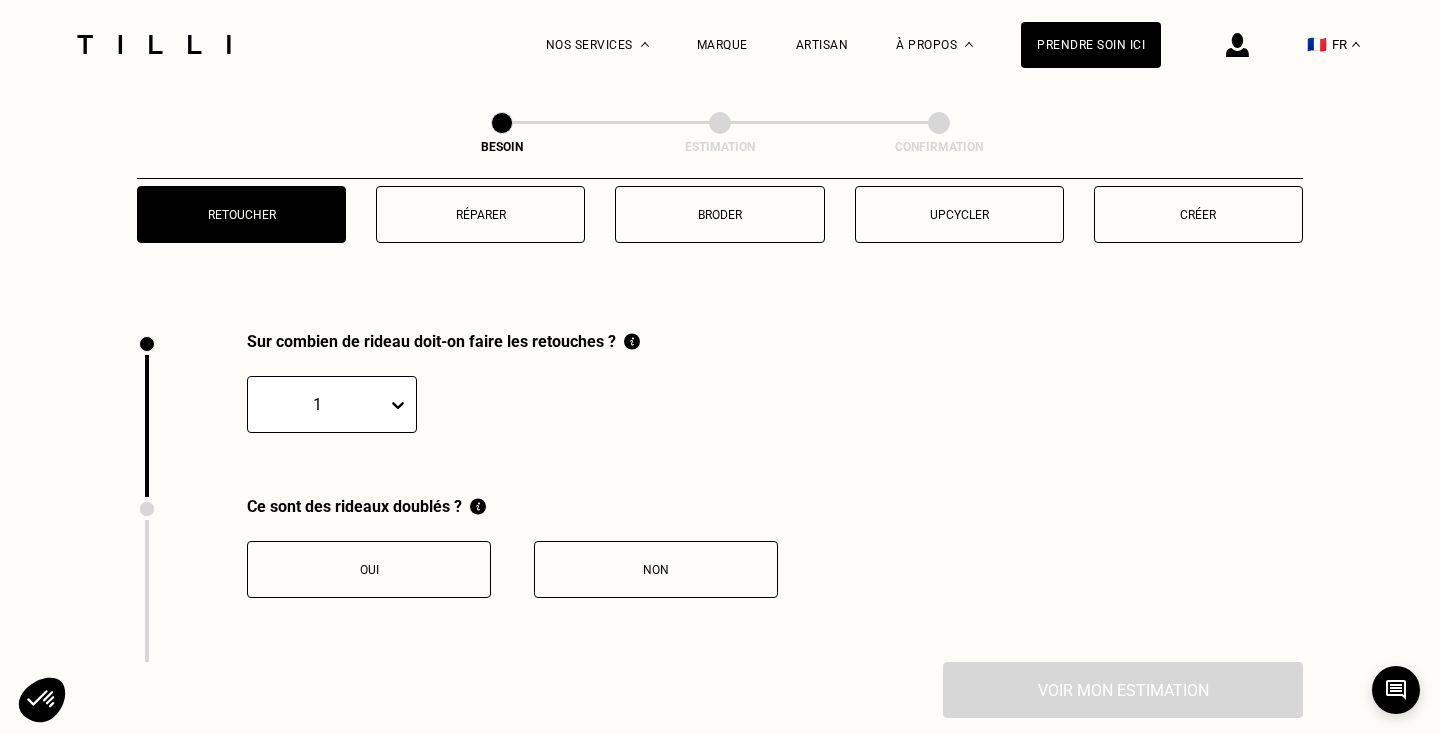 scroll, scrollTop: 2205, scrollLeft: 0, axis: vertical 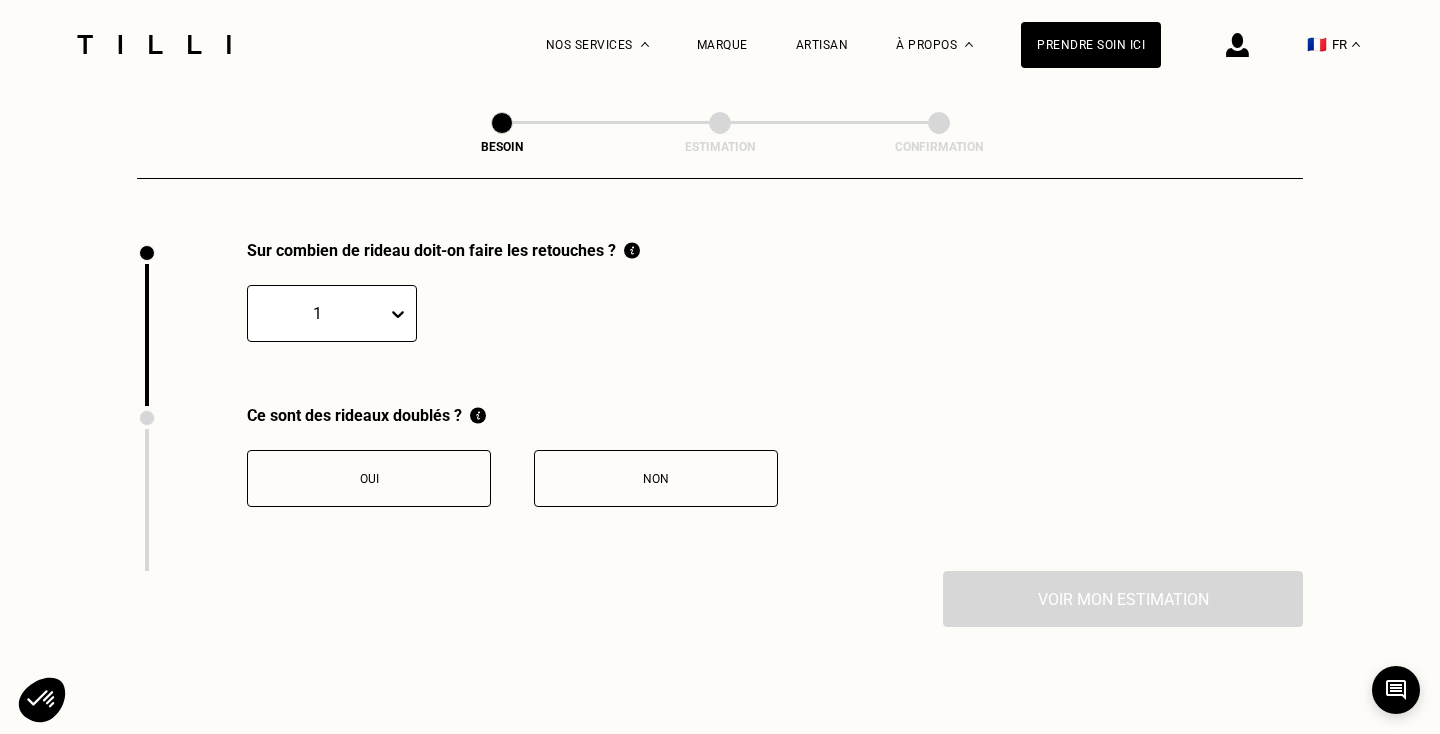 click 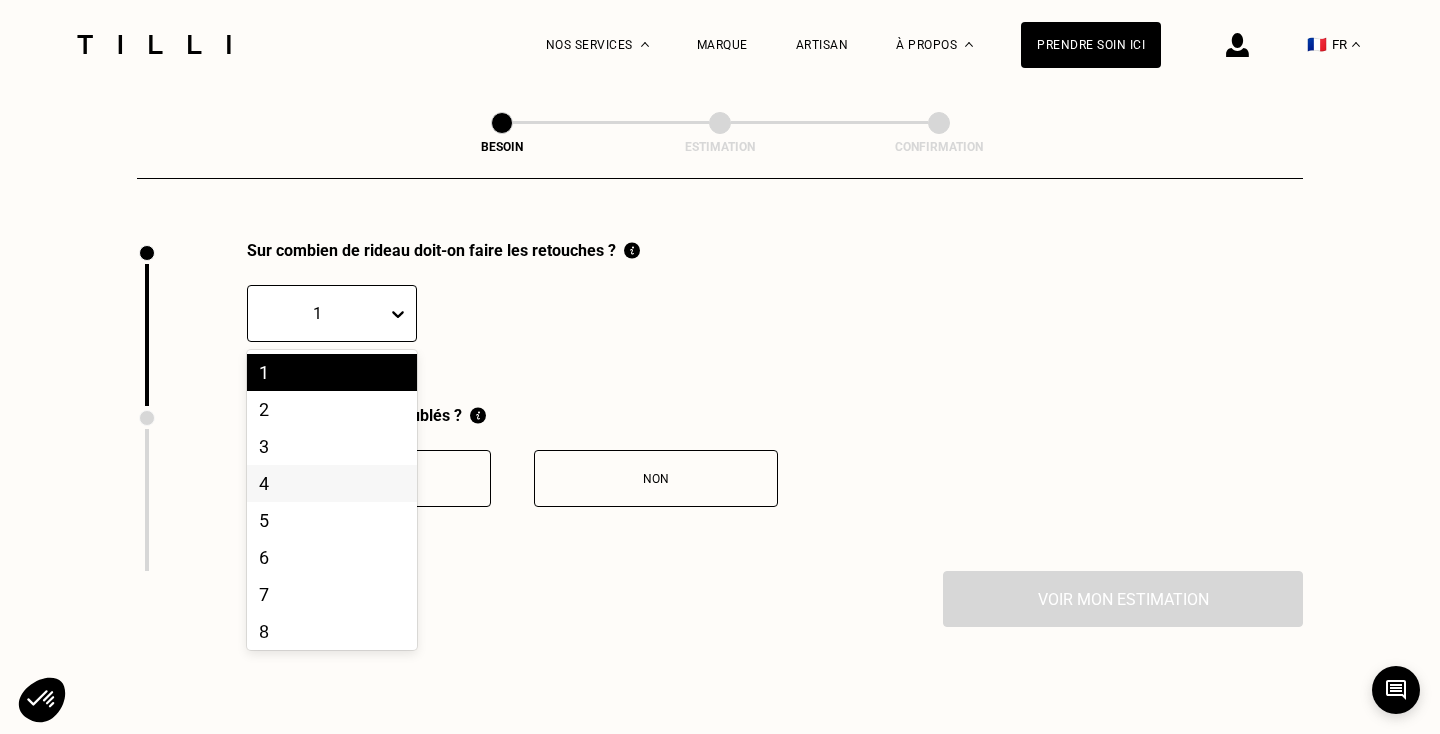 click on "4" at bounding box center [332, 483] 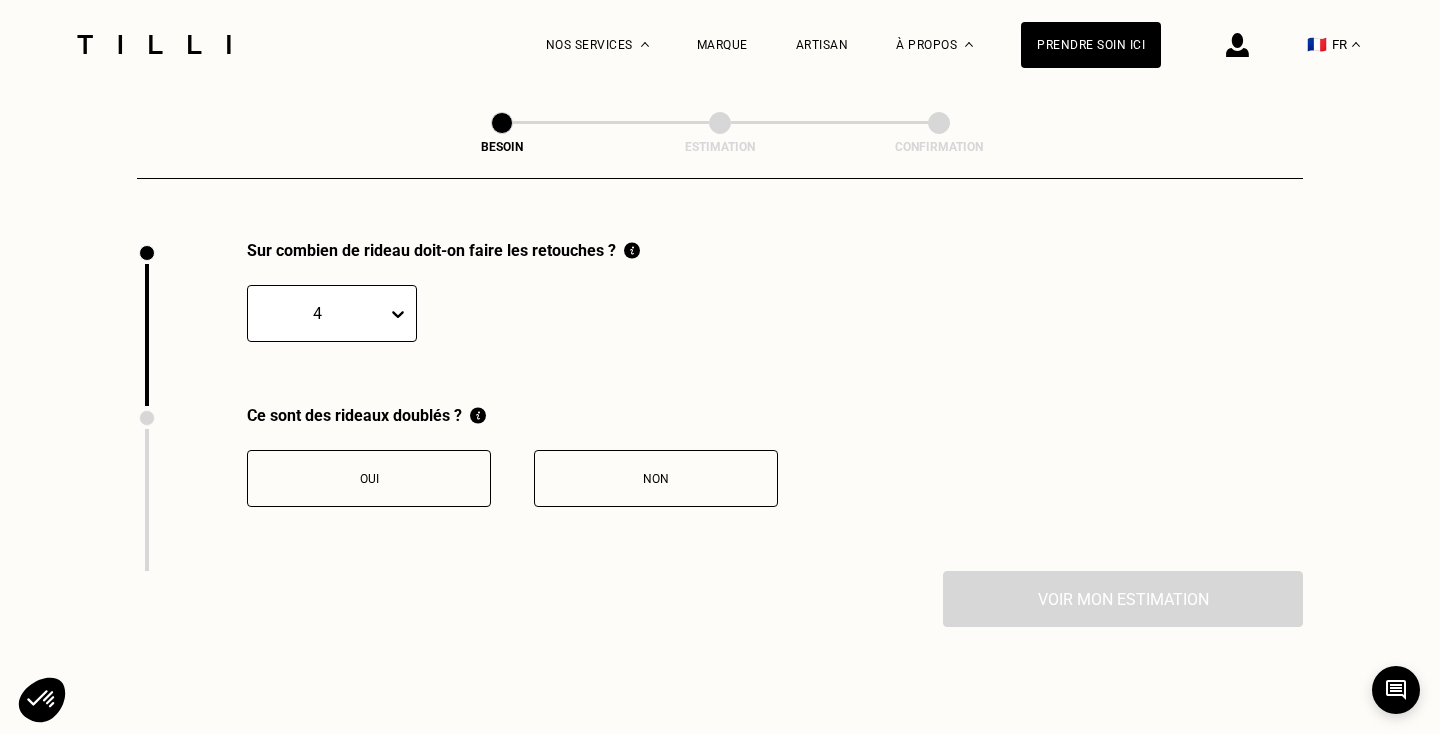 click on "Non" at bounding box center [656, 479] 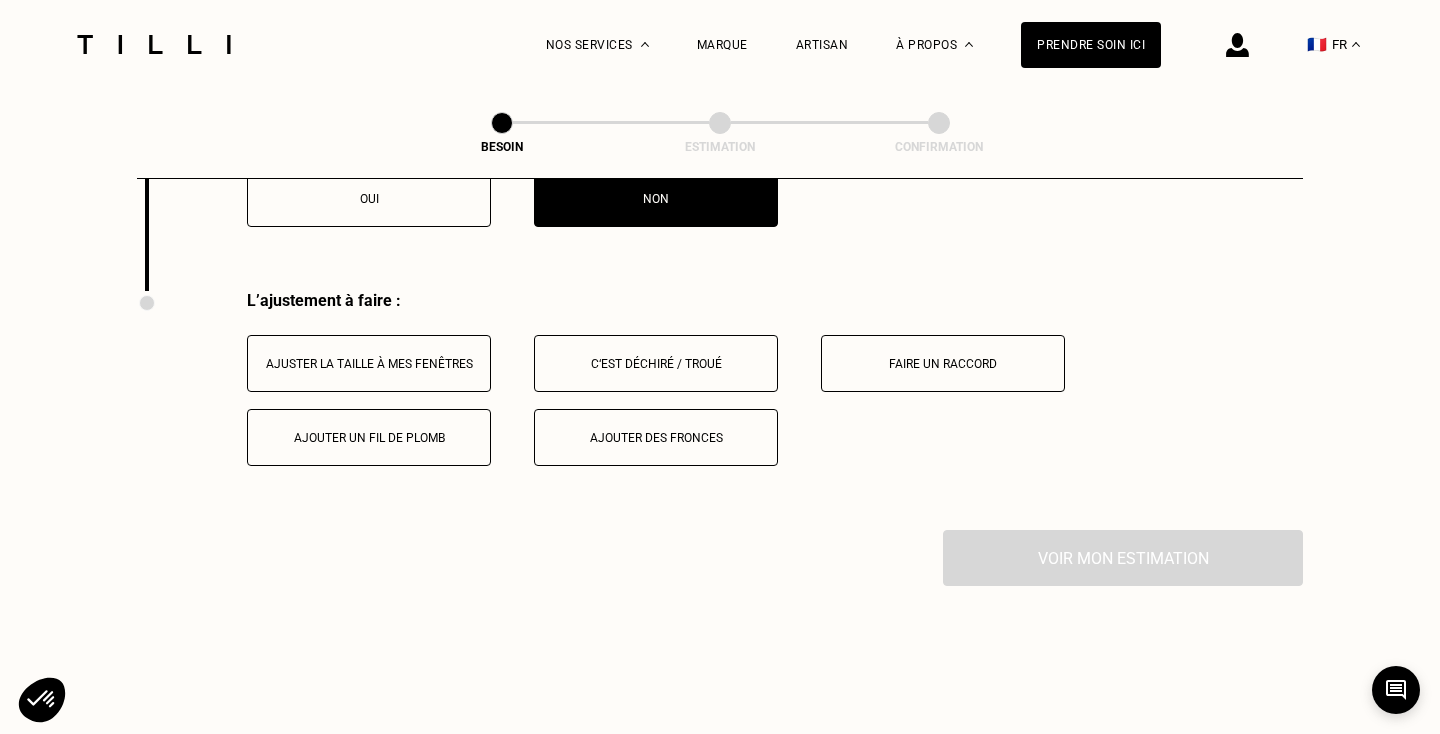 scroll, scrollTop: 2535, scrollLeft: 0, axis: vertical 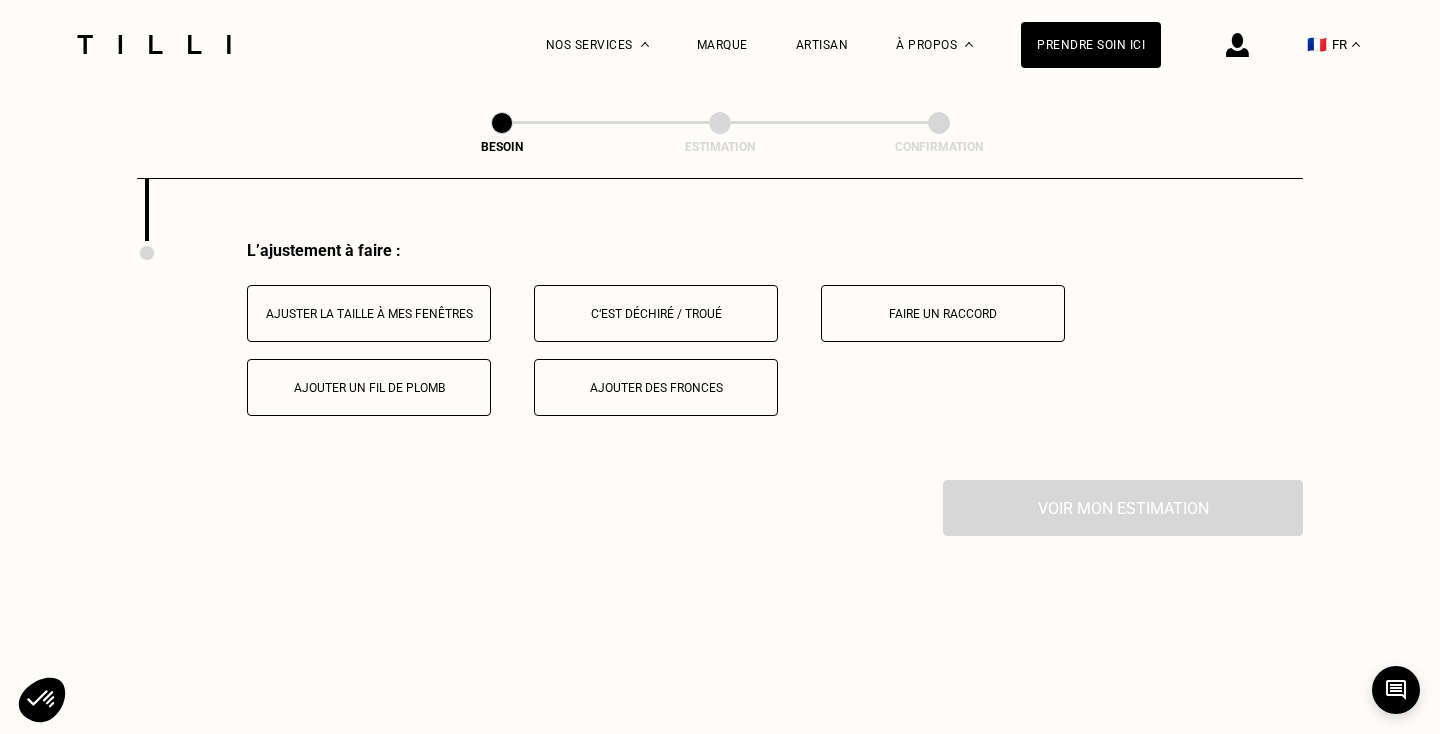 click on "Ajuster la taille à mes fenêtres" at bounding box center (369, 314) 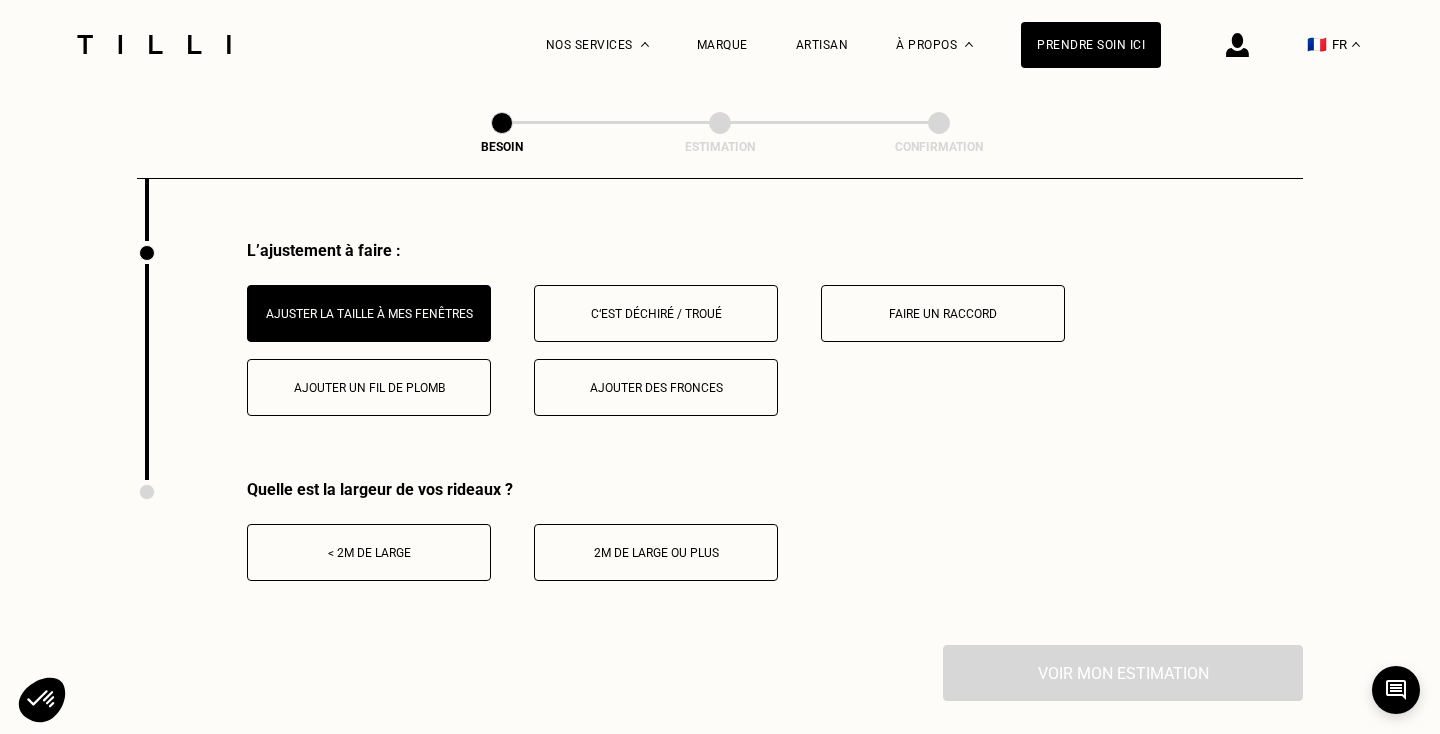 click on "< 2m de large" at bounding box center [369, 552] 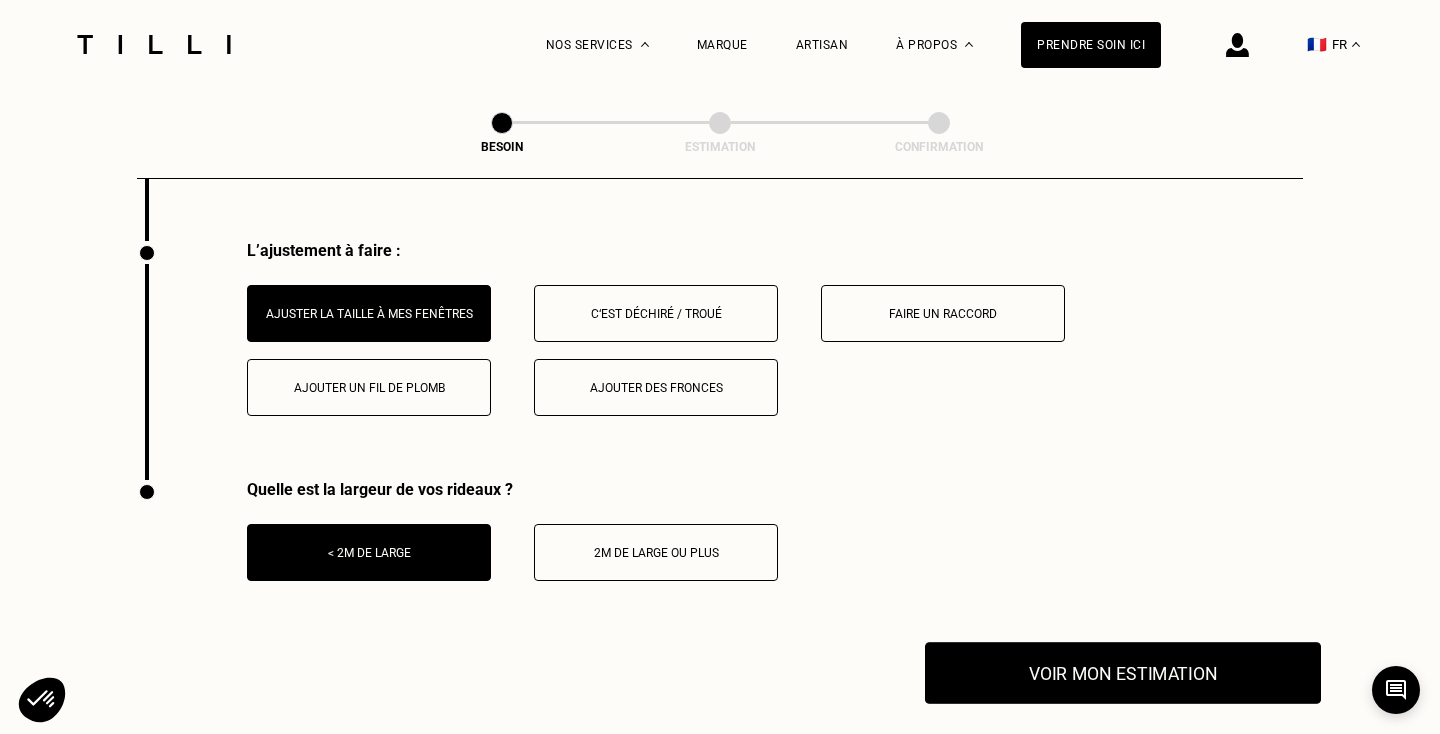 click on "Voir mon estimation" at bounding box center (1123, 673) 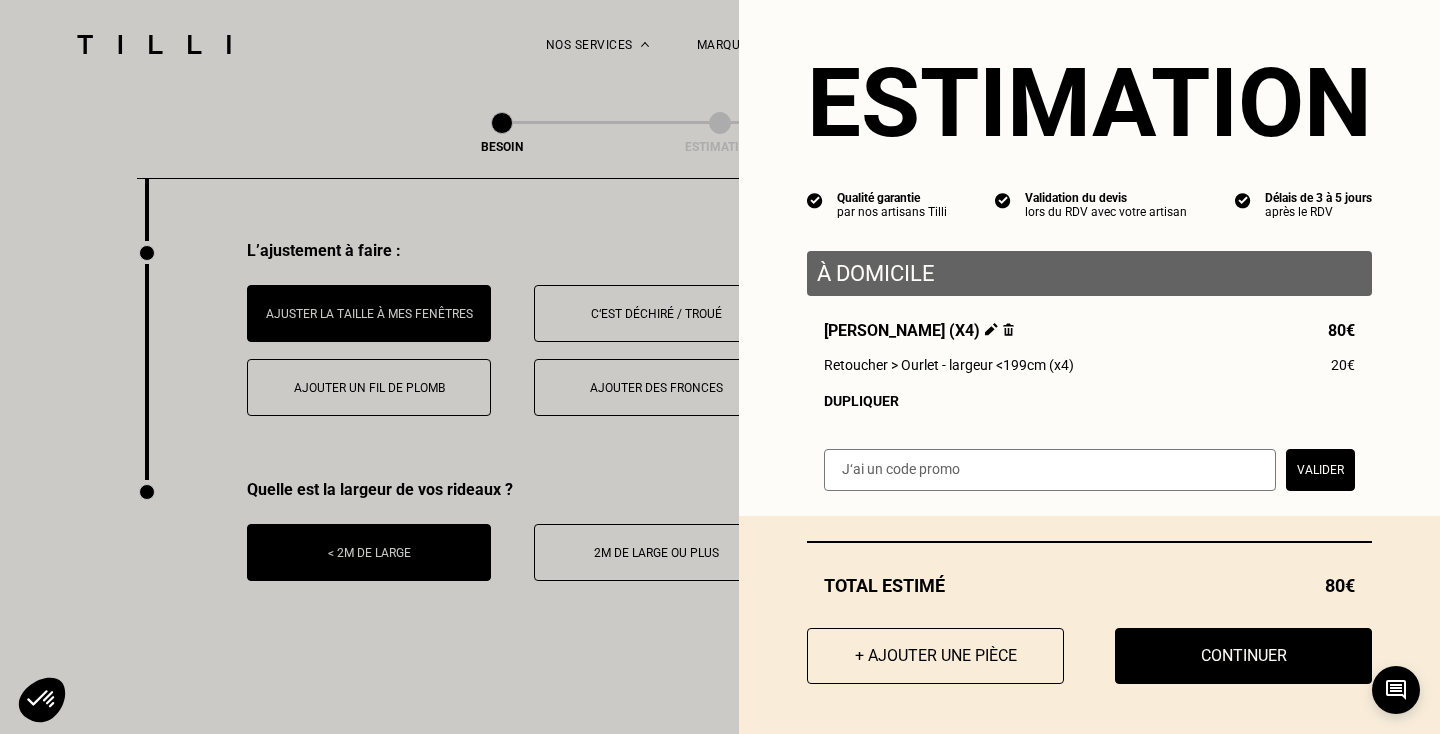 scroll, scrollTop: 16, scrollLeft: 0, axis: vertical 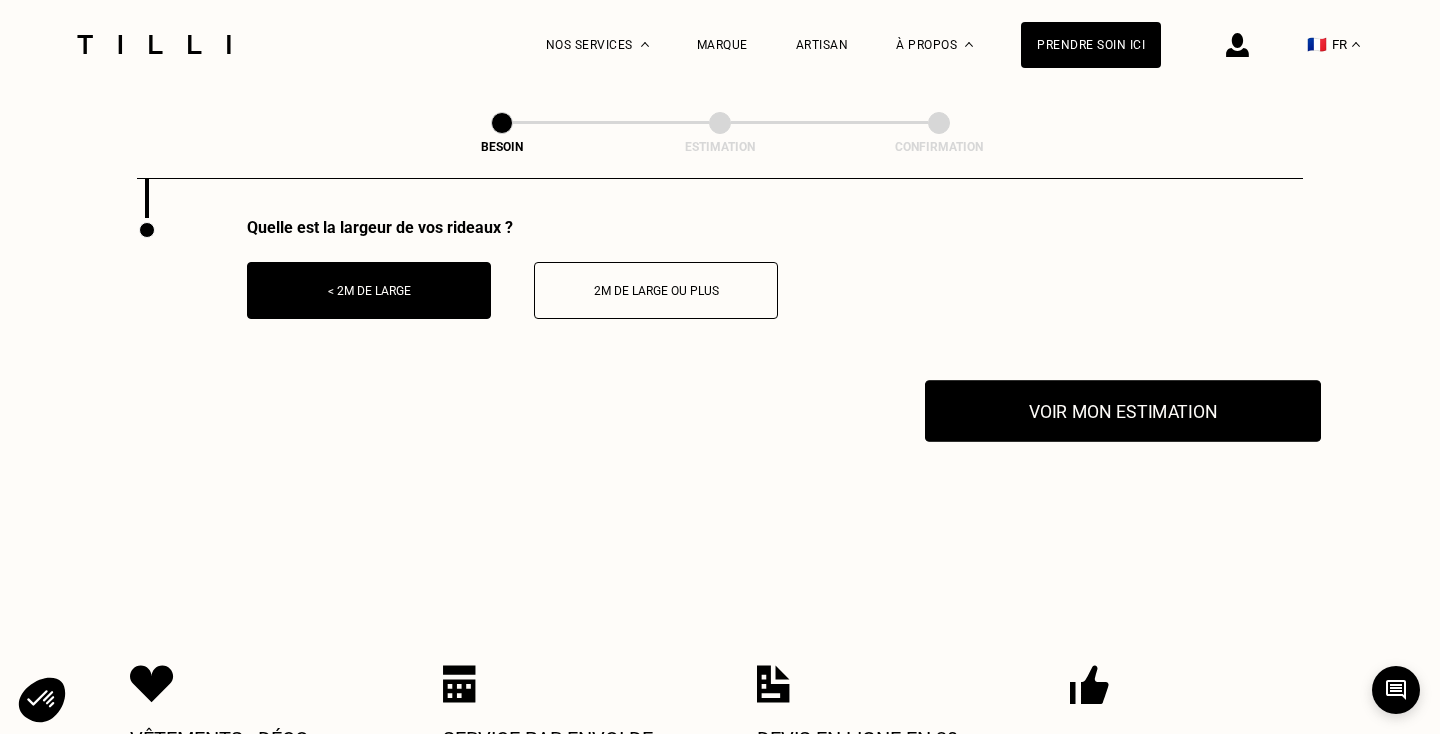 click on "Voir mon estimation" at bounding box center [1123, 411] 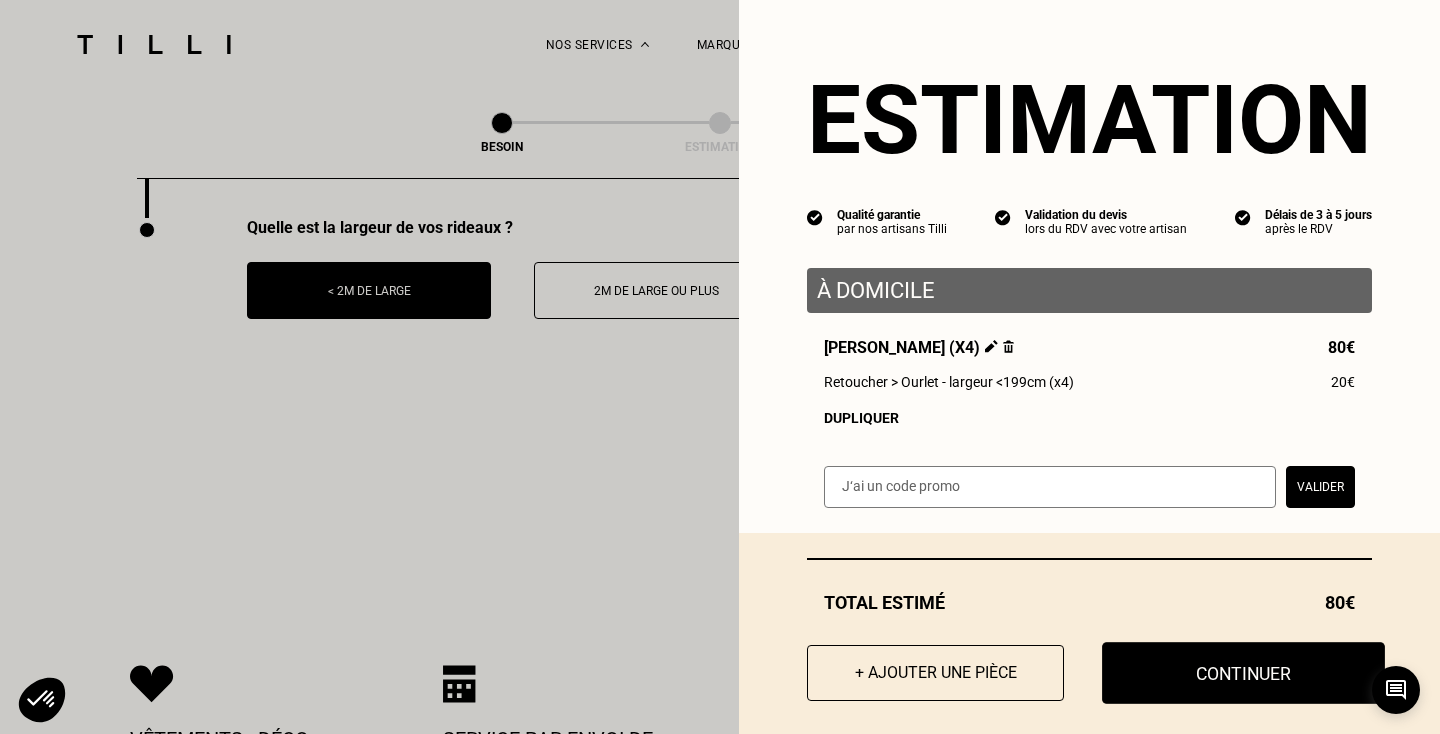 click on "Continuer" at bounding box center [1243, 673] 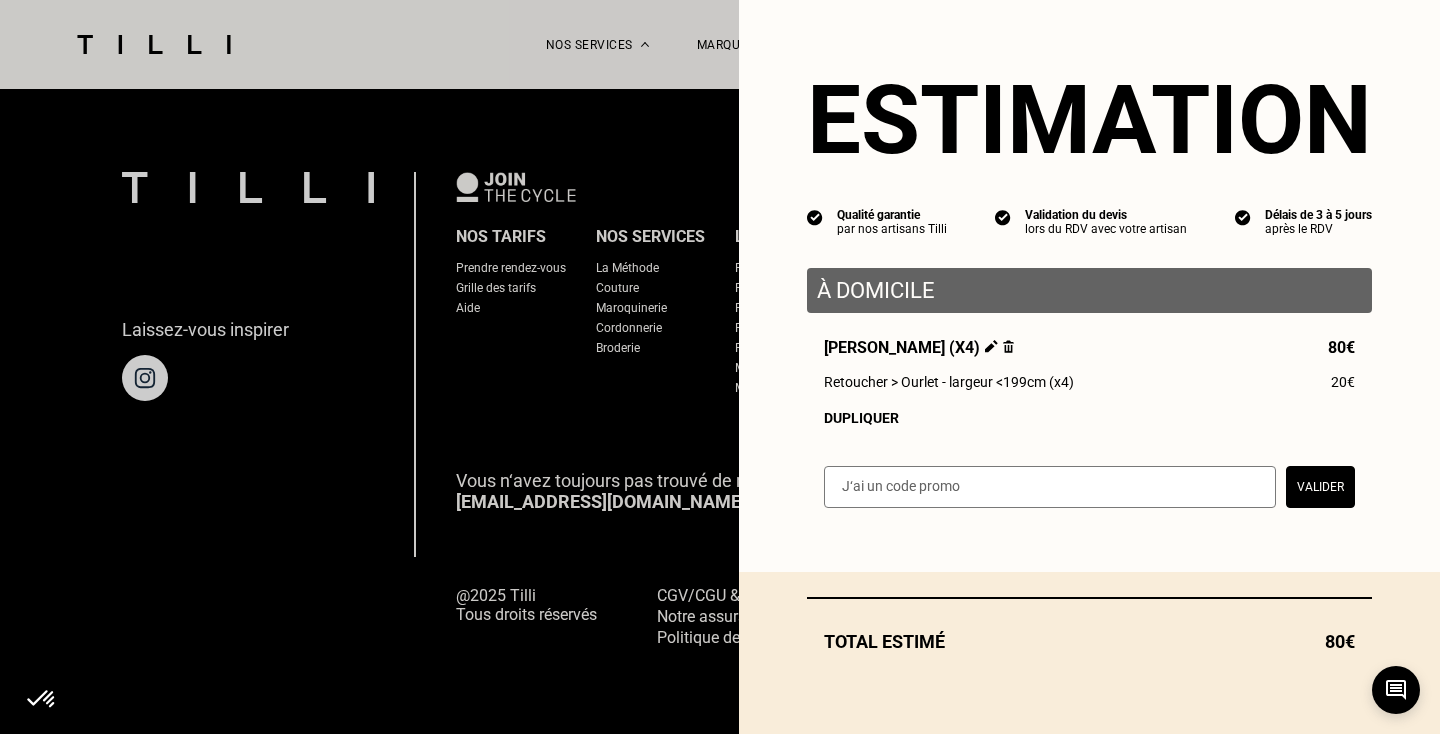 scroll, scrollTop: 1288, scrollLeft: 0, axis: vertical 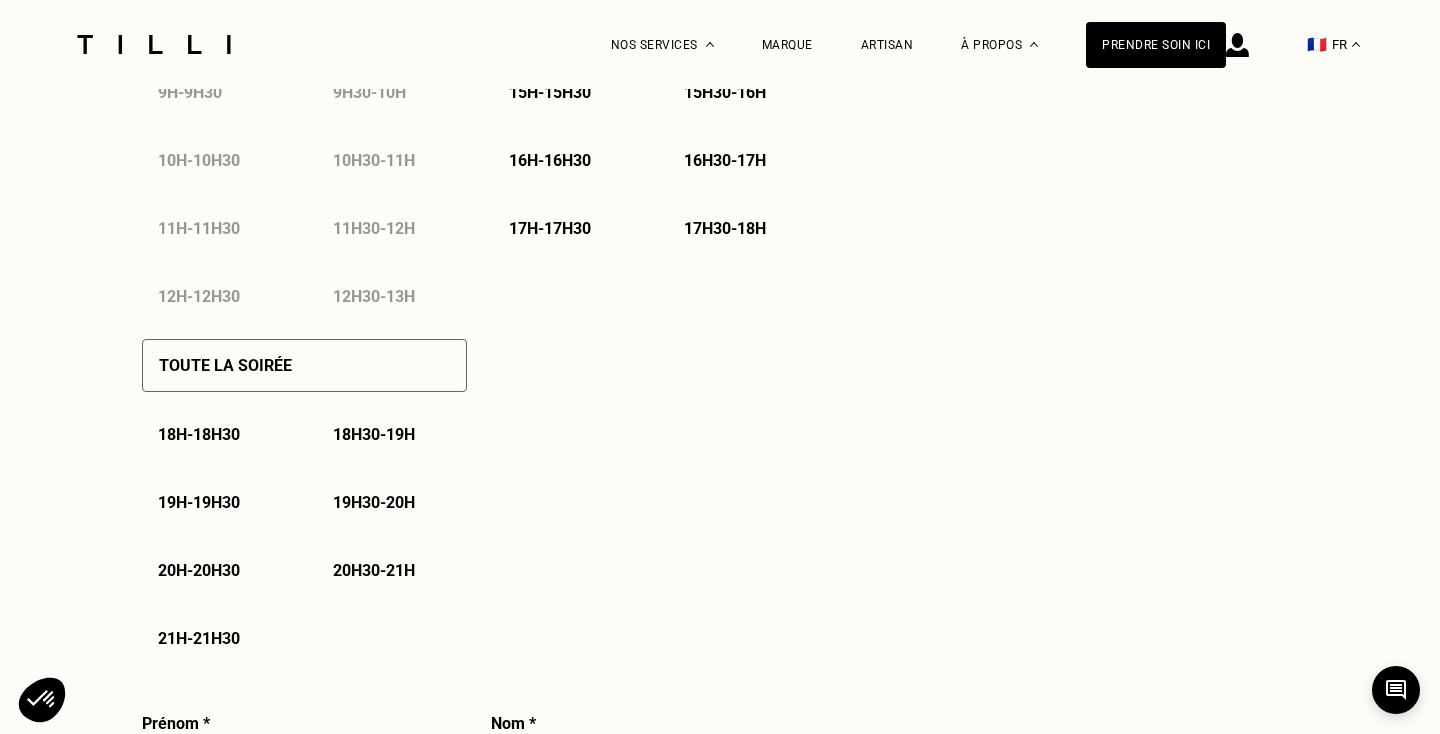 select on "FR" 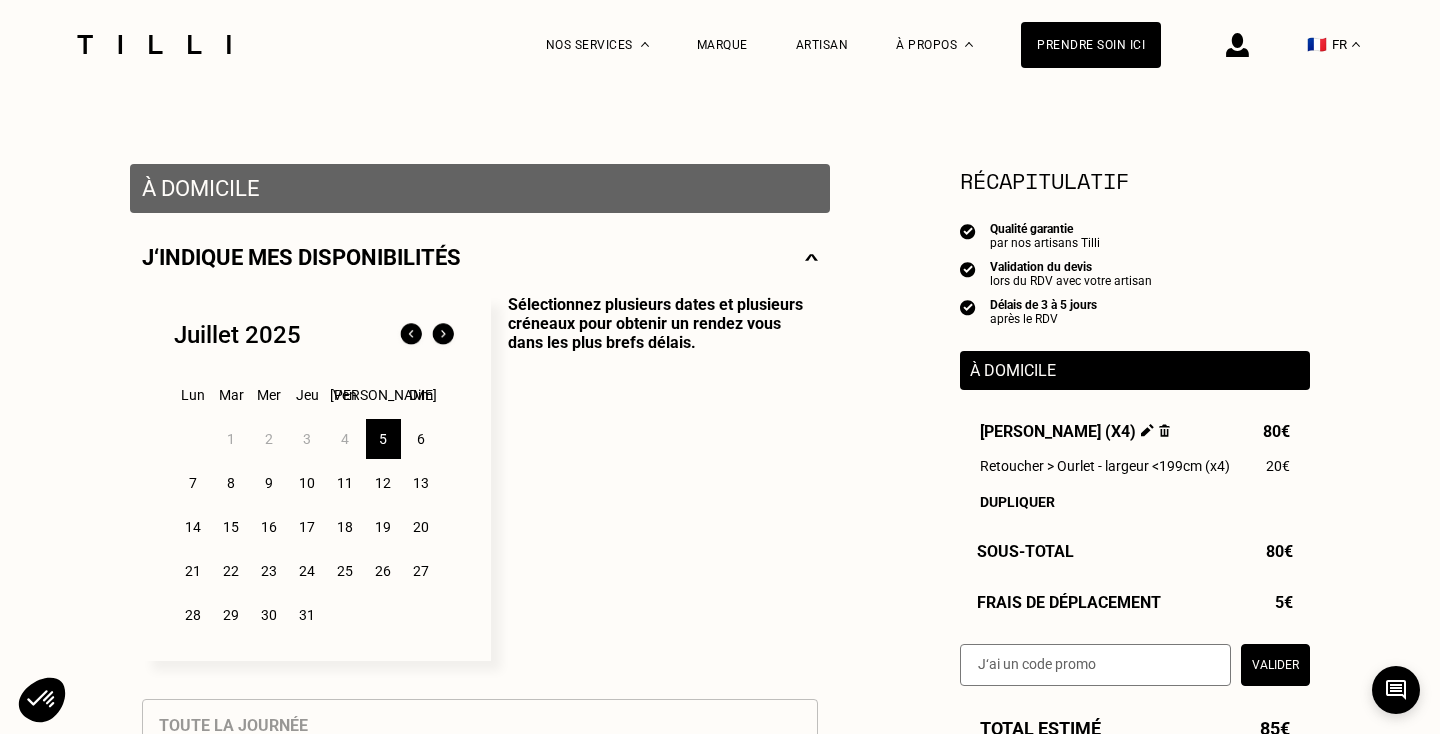 scroll, scrollTop: 330, scrollLeft: 0, axis: vertical 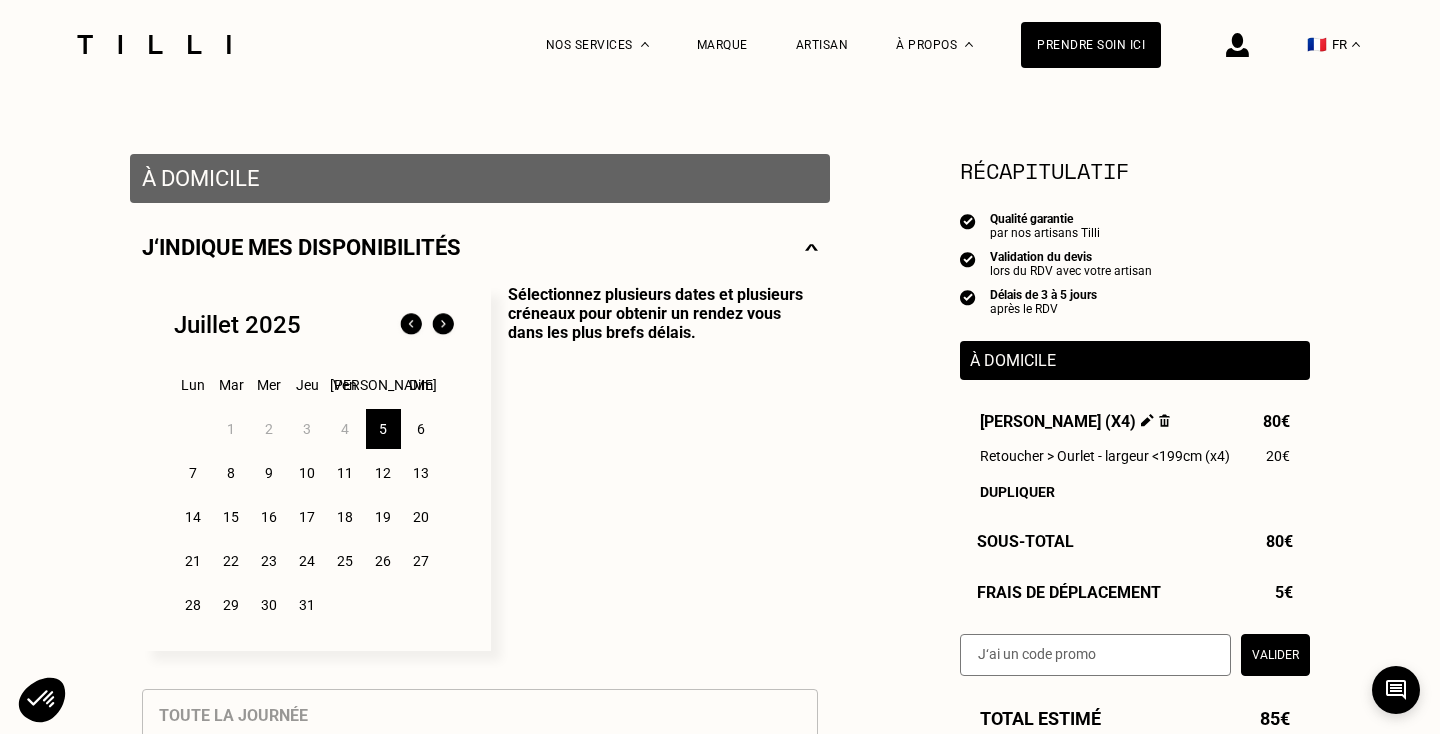 click on "6" at bounding box center [421, 429] 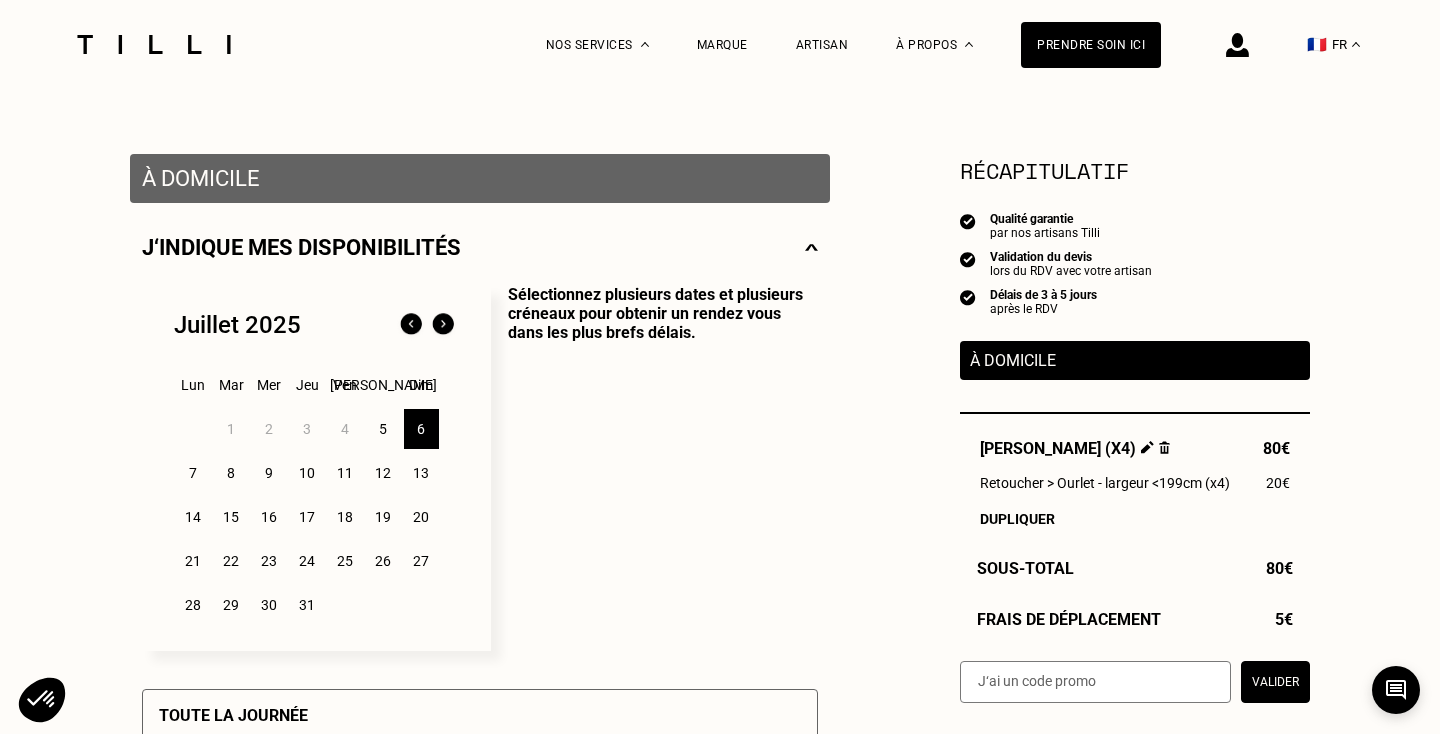 click on "5" at bounding box center [383, 429] 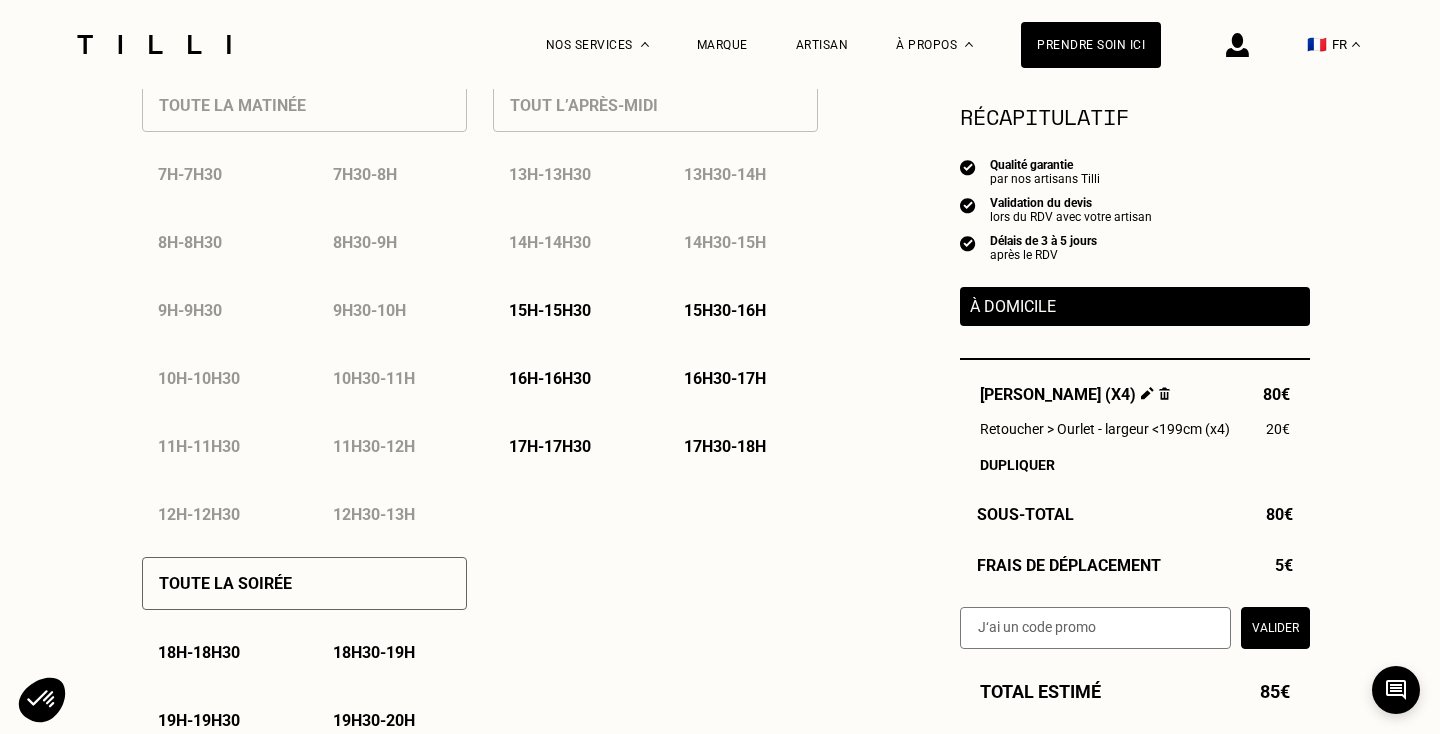 scroll, scrollTop: 1009, scrollLeft: 0, axis: vertical 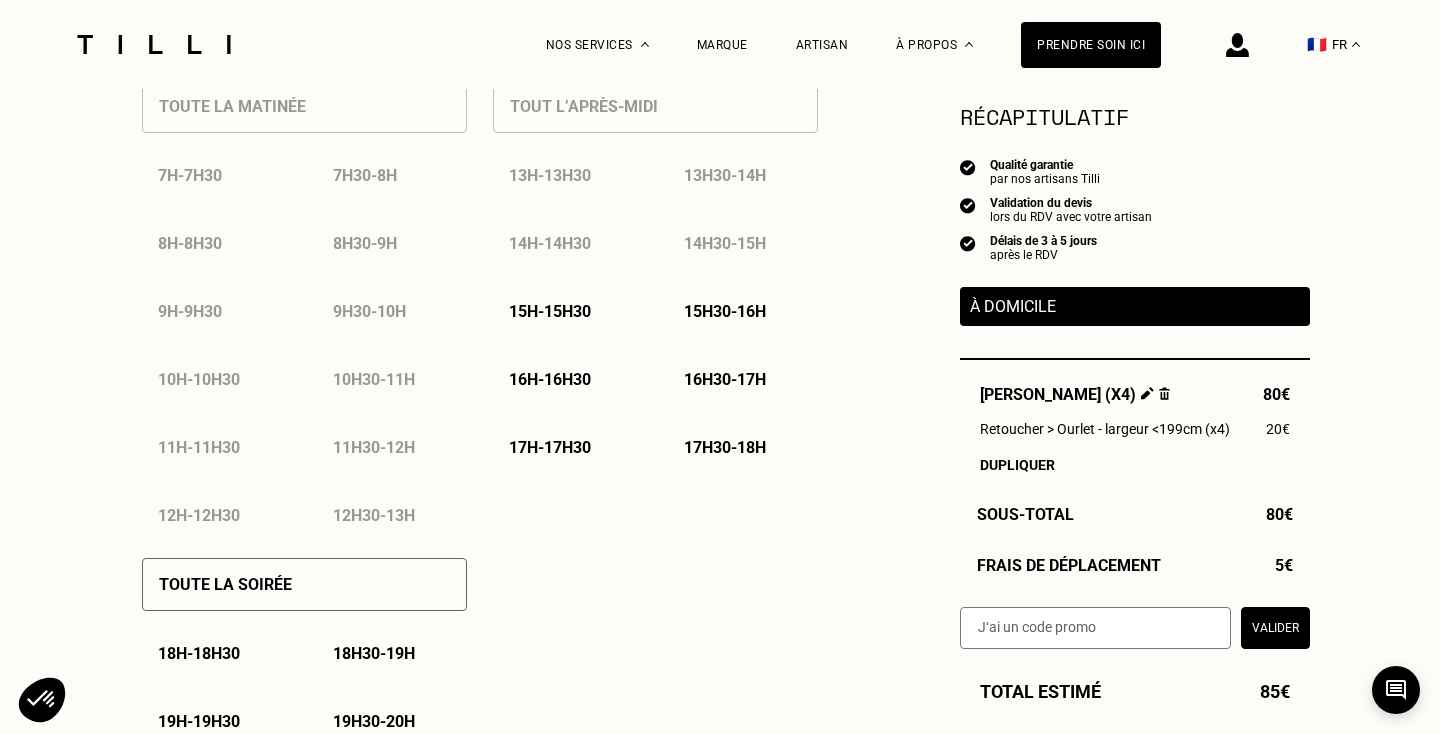 click on "16h  -  16h30" at bounding box center [550, 379] 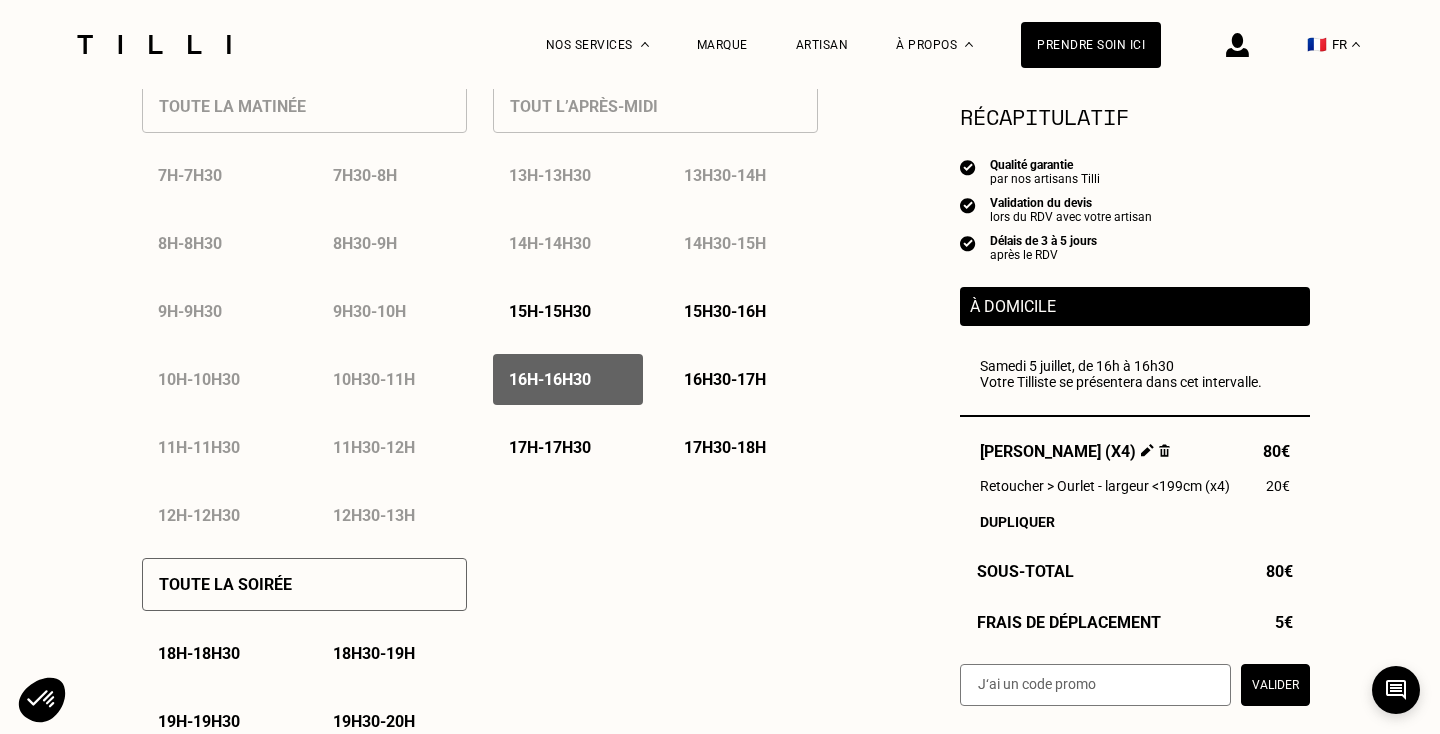 click on "16h30  -  17h" at bounding box center (725, 379) 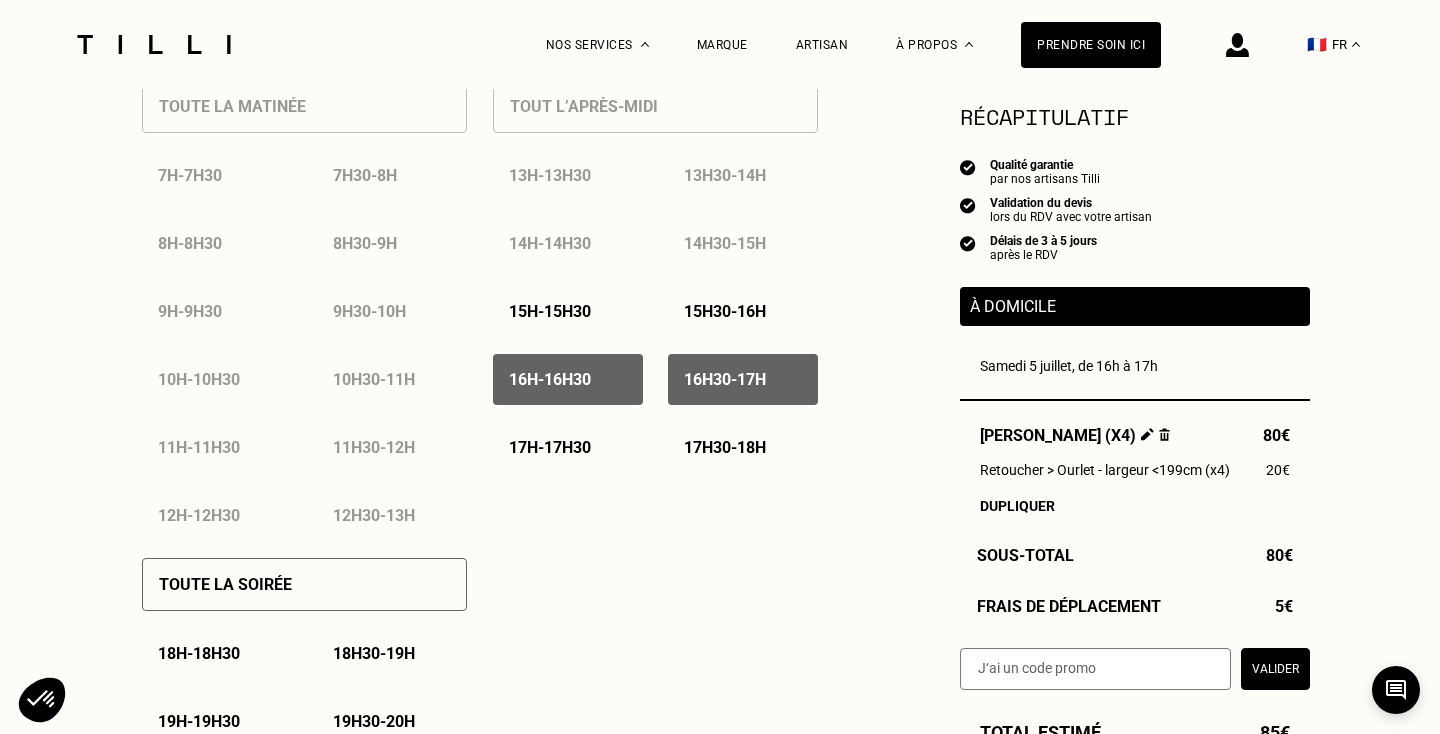 click on "17h  -  17h30" at bounding box center (568, 447) 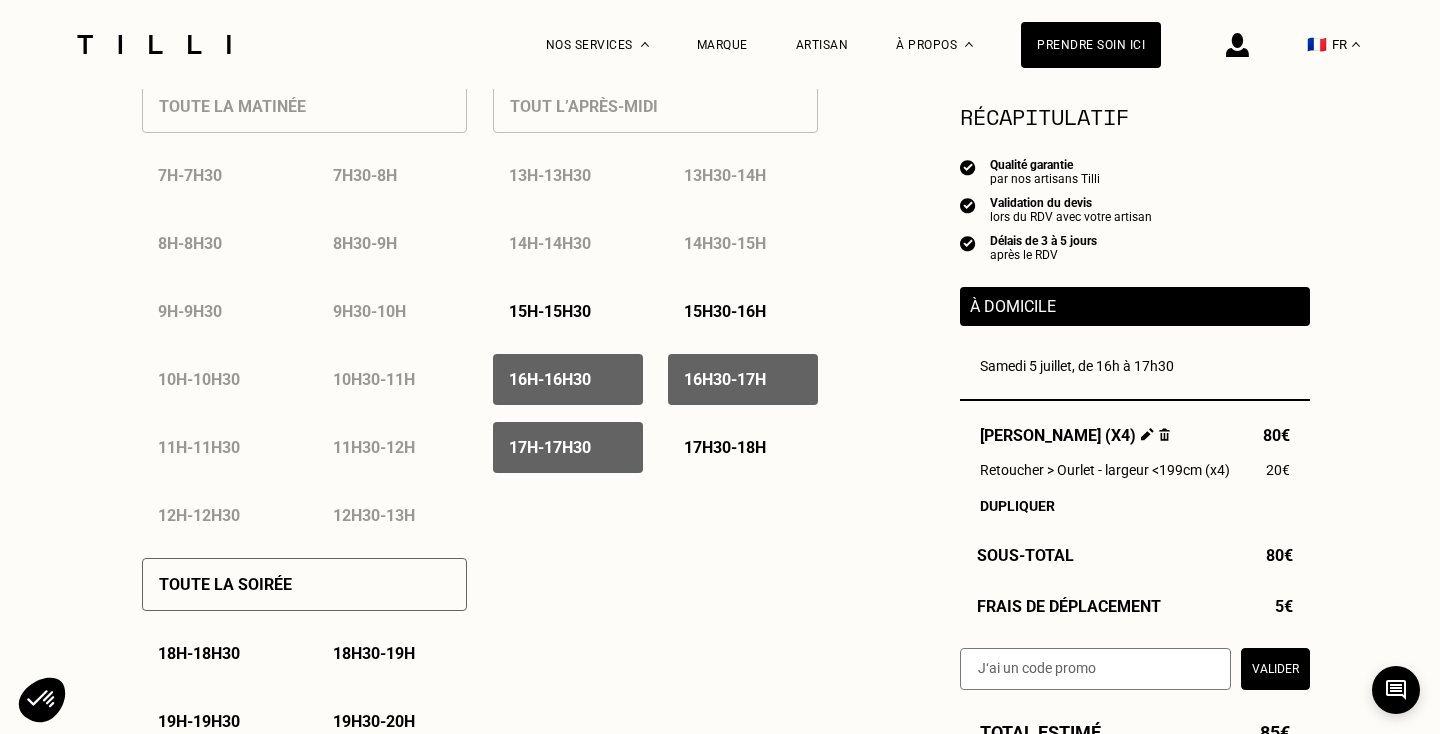 click on "17h30  -  18h" at bounding box center [725, 447] 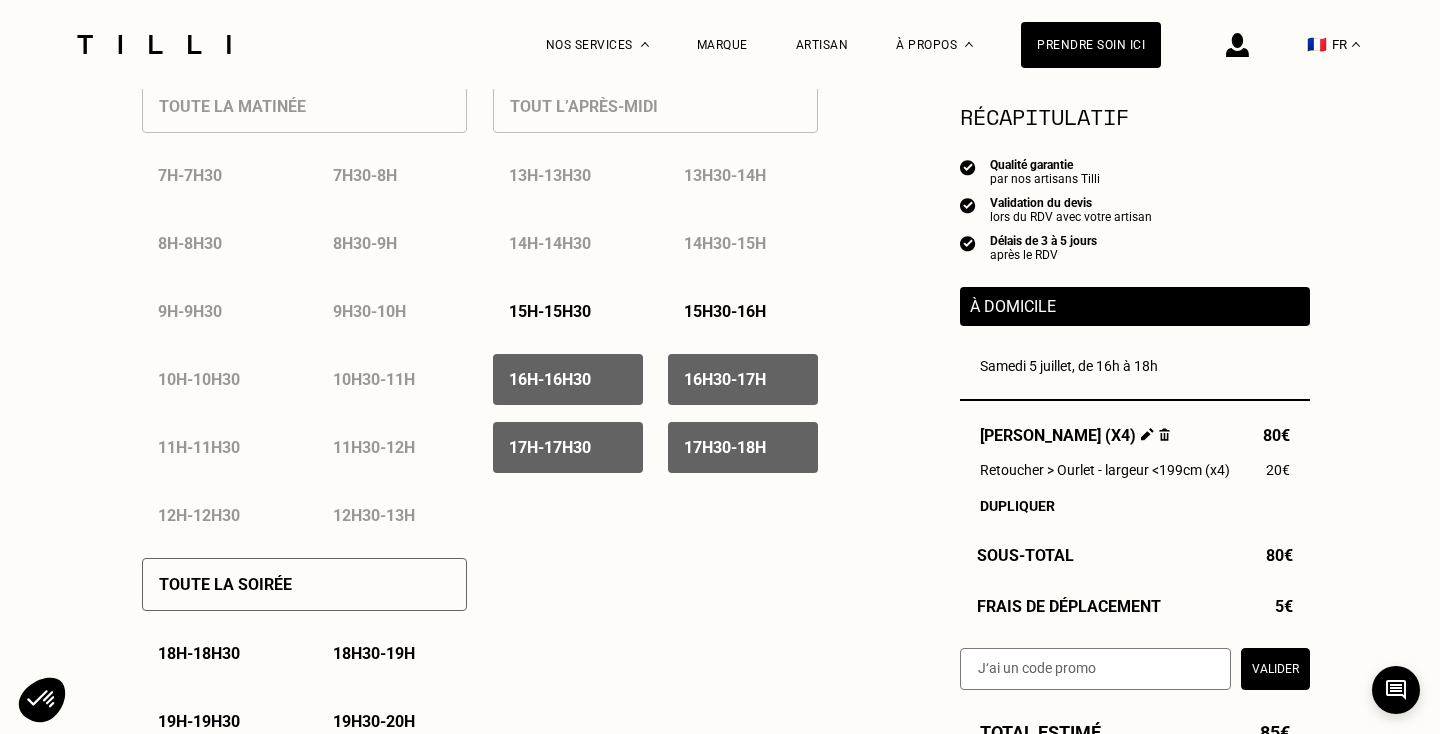 scroll, scrollTop: 1088, scrollLeft: 0, axis: vertical 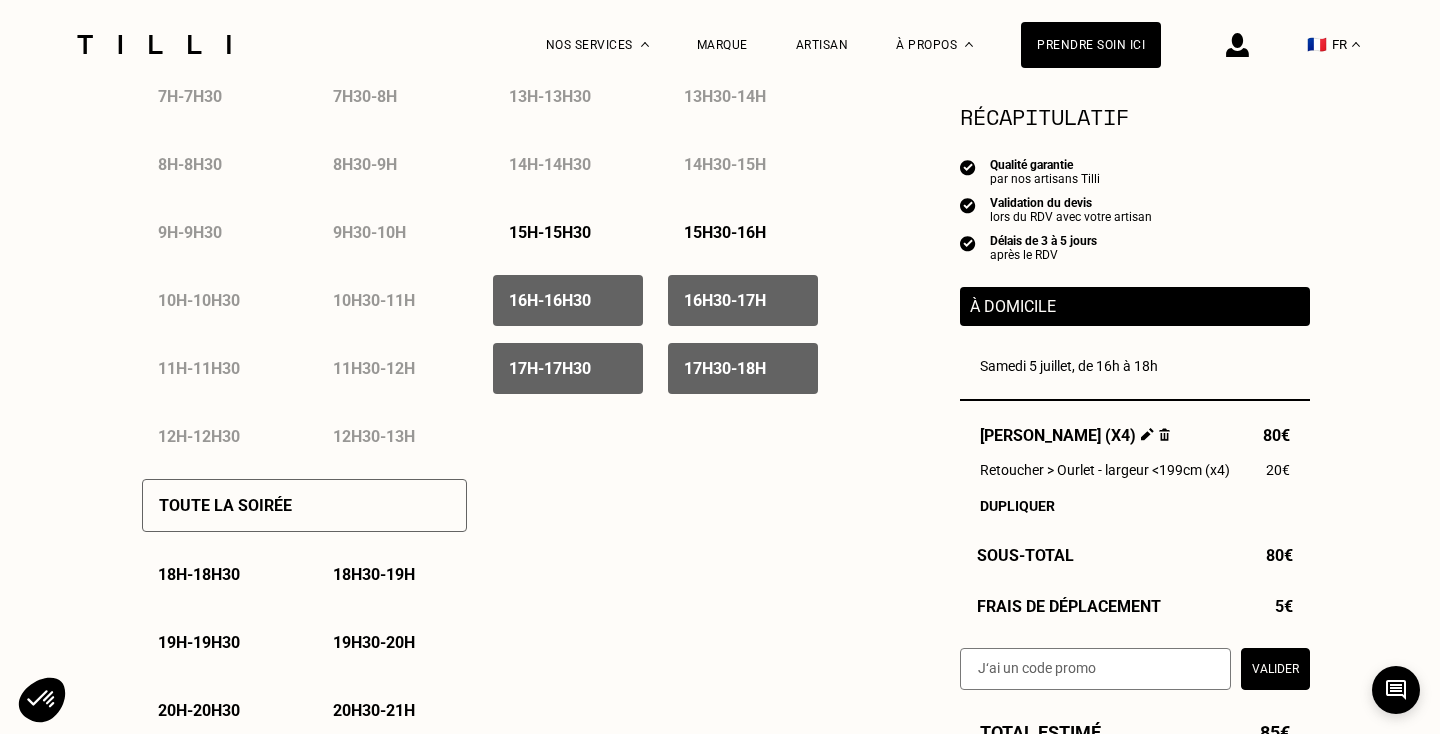 click on "18h  -  18h30" at bounding box center [217, 574] 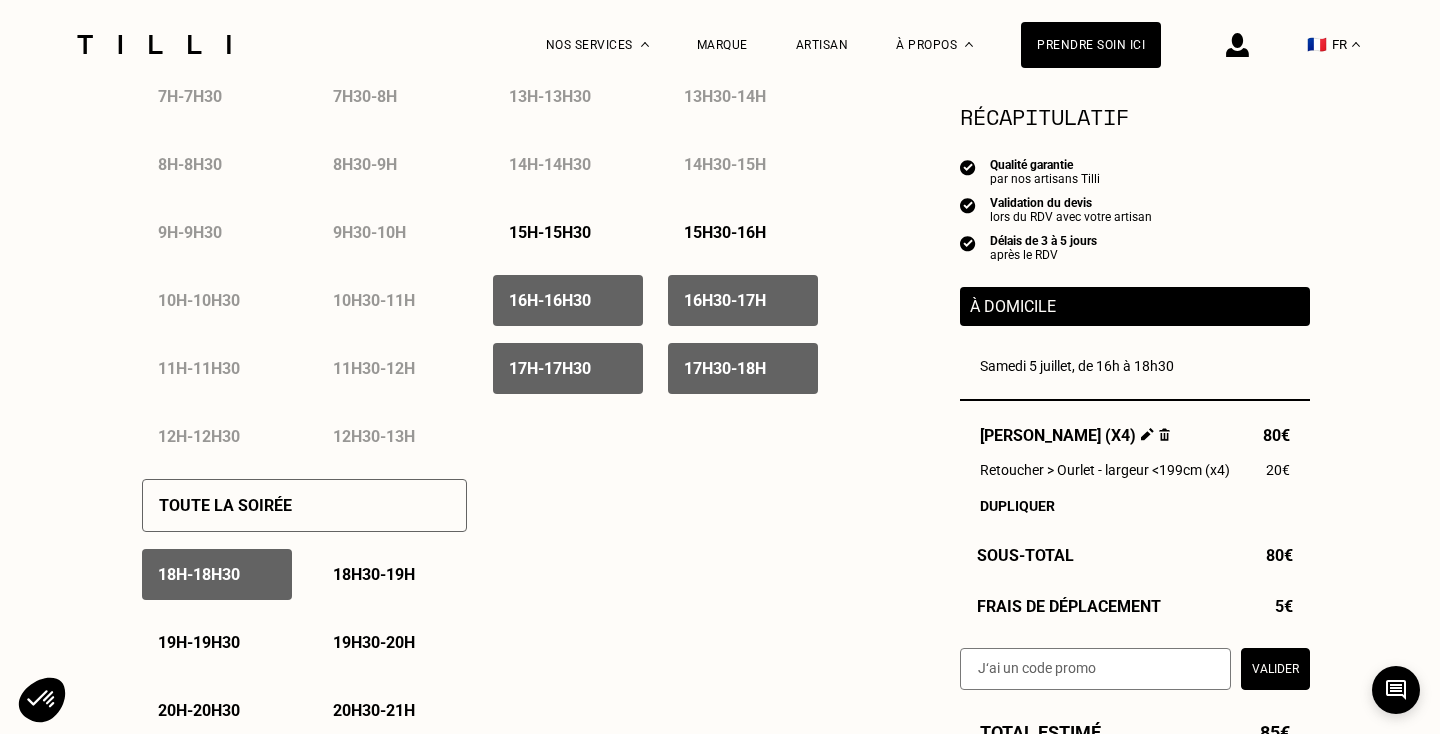 click on "18h30  -  19h" at bounding box center (392, 574) 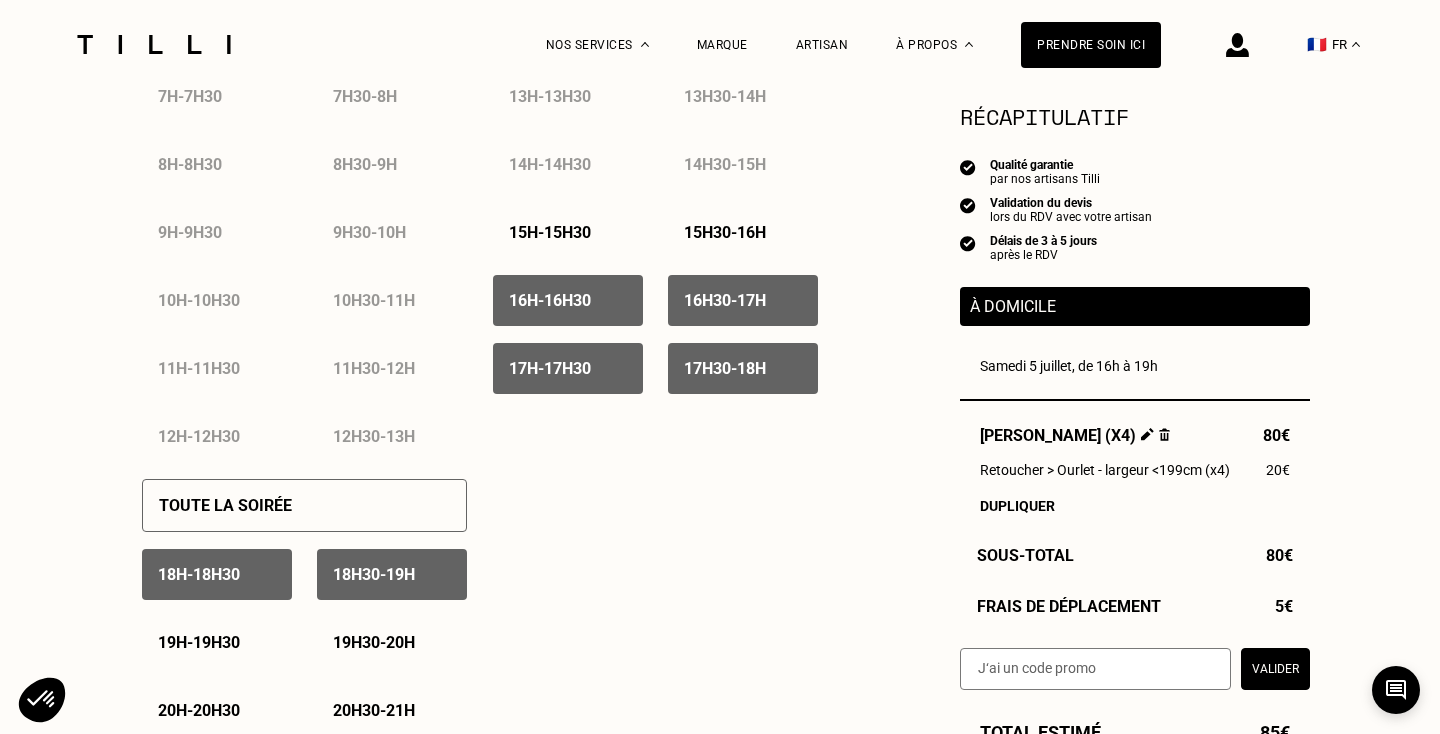 click on "19h  -  19h30" at bounding box center (217, 642) 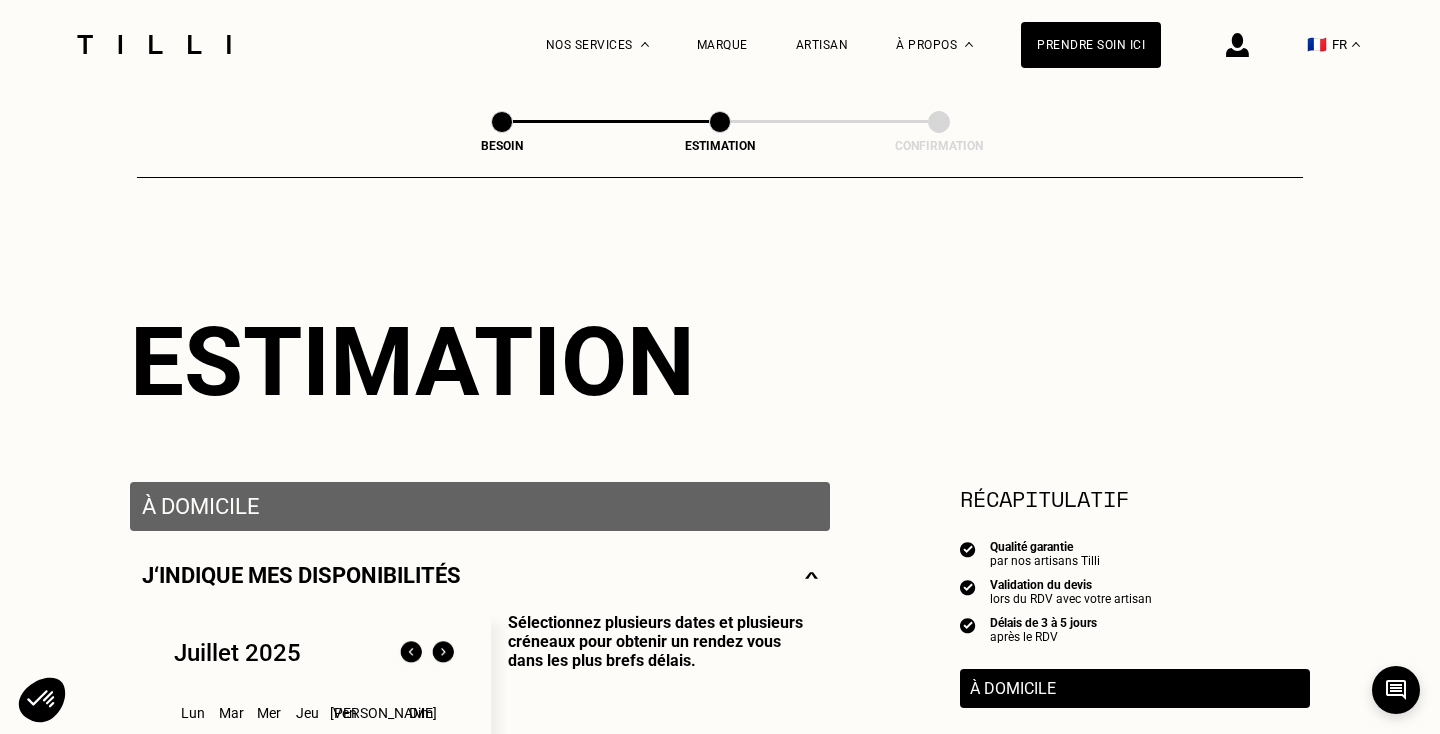 scroll, scrollTop: 424, scrollLeft: 0, axis: vertical 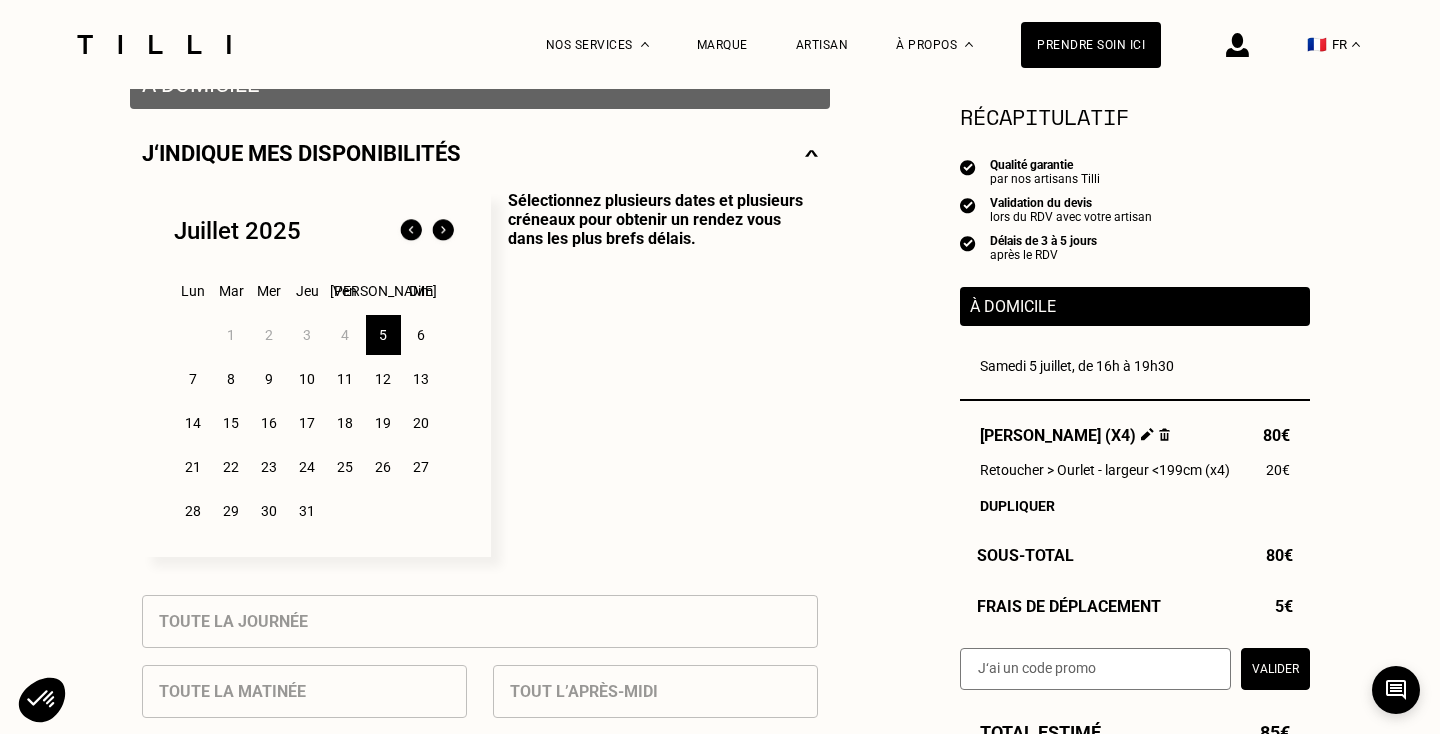 click on "7" at bounding box center [193, 379] 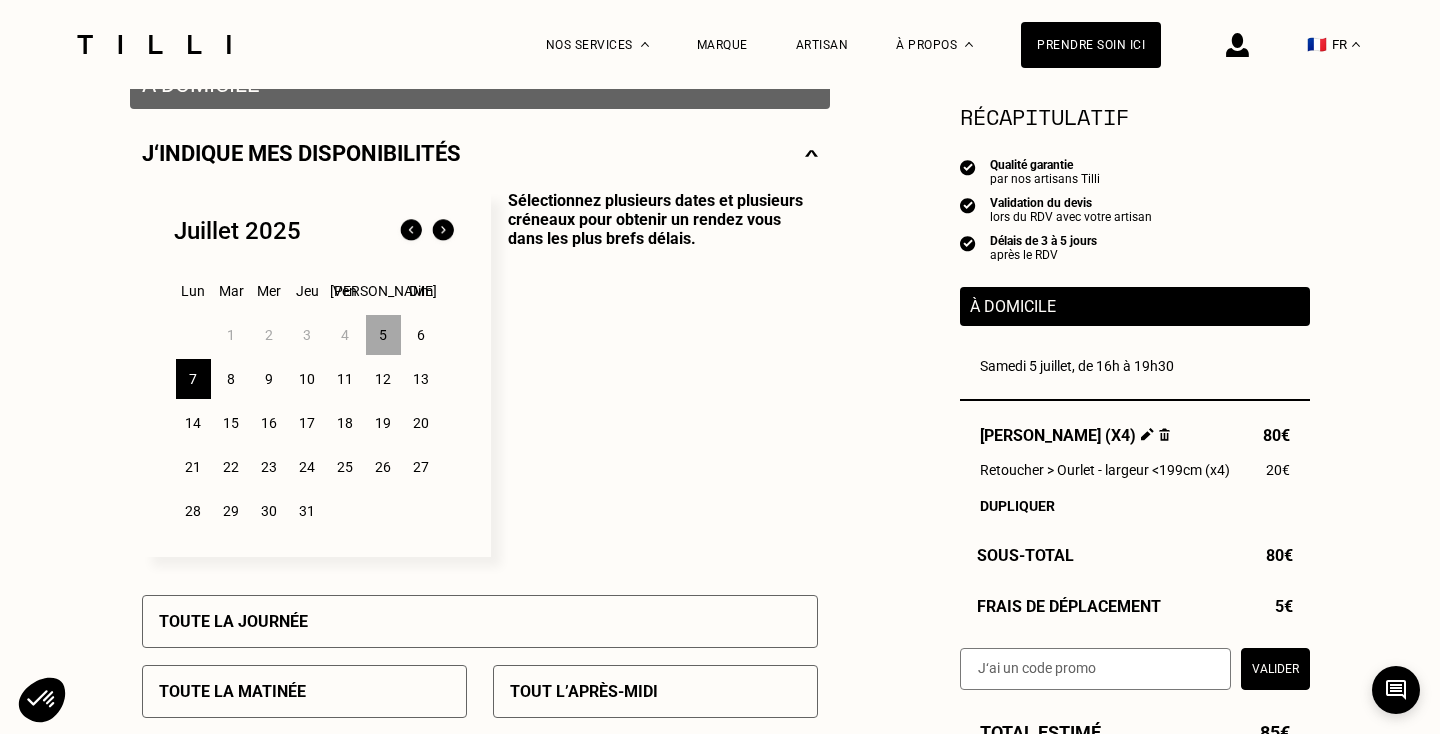click on "8" at bounding box center [231, 379] 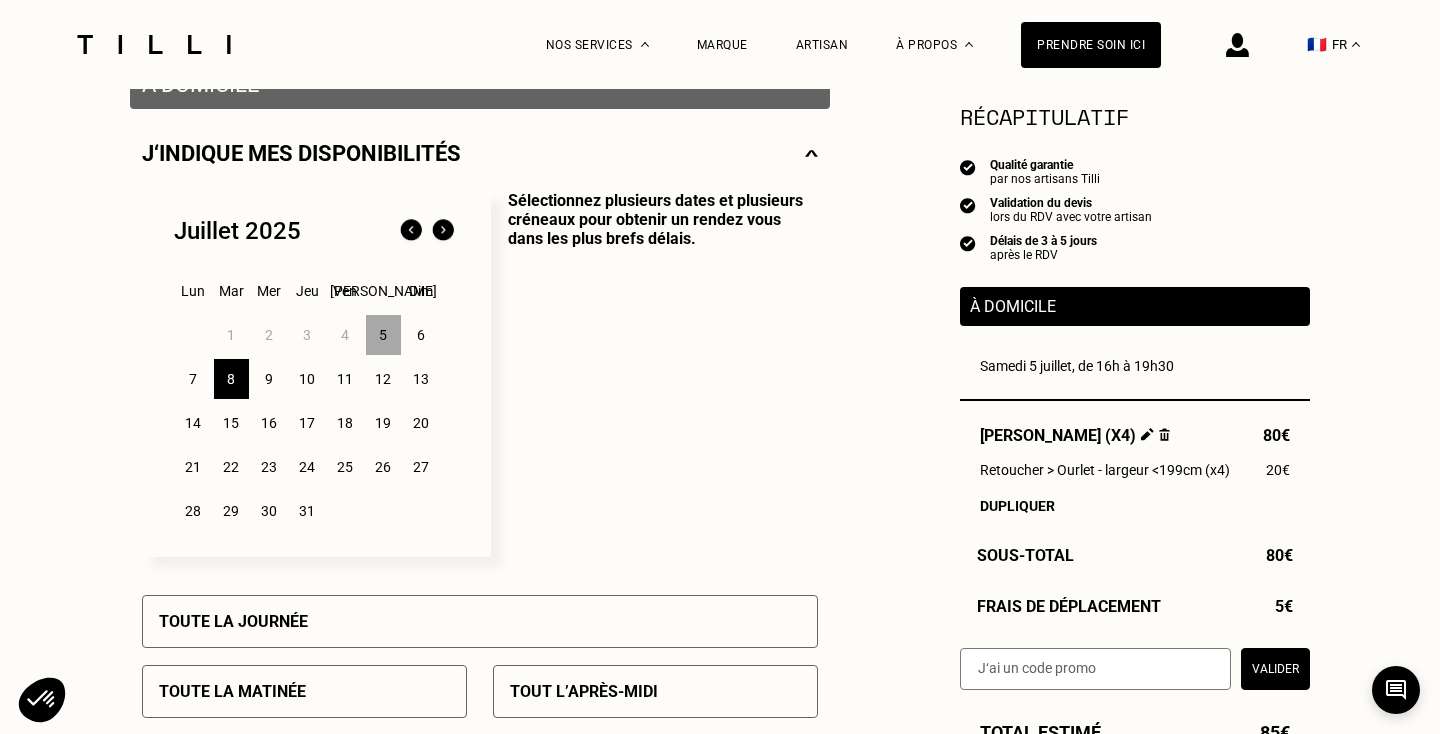 click on "7" at bounding box center [193, 379] 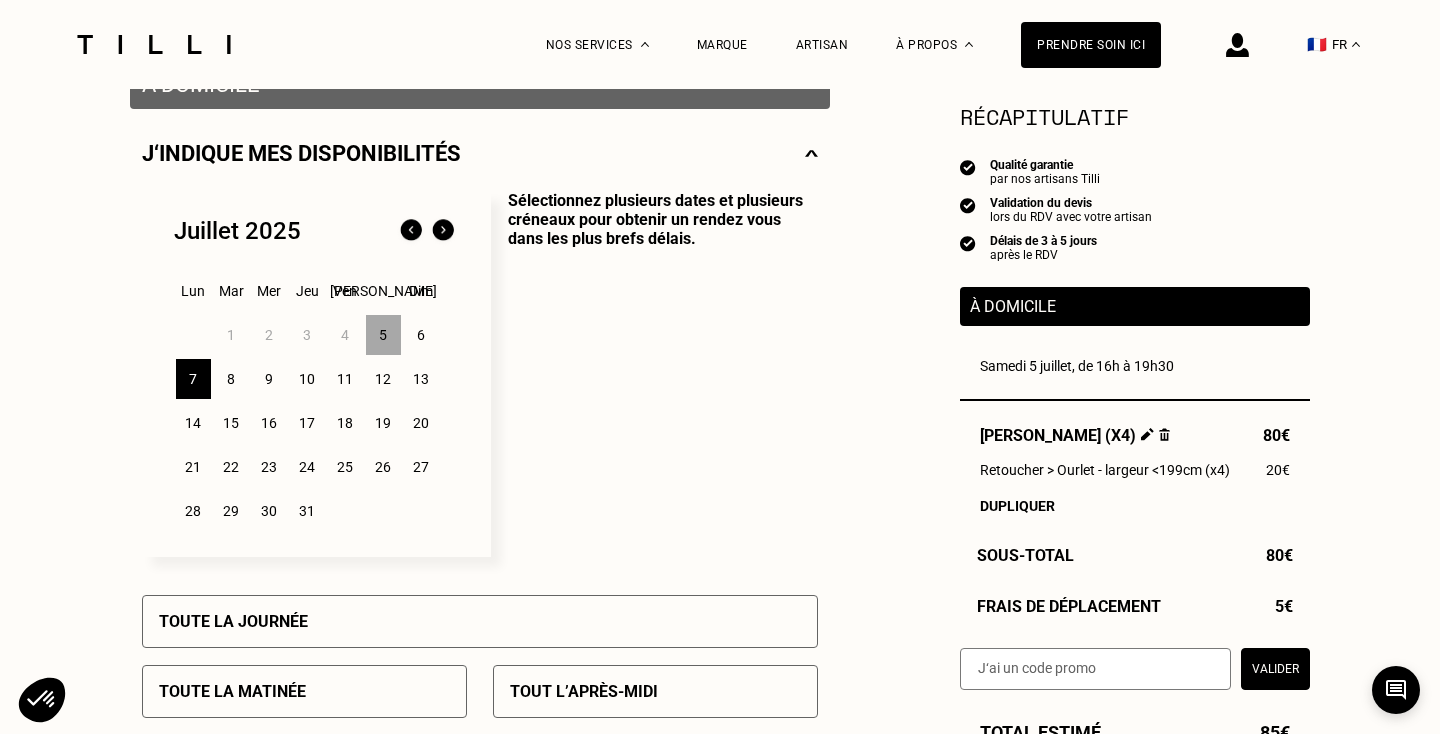 scroll, scrollTop: 794, scrollLeft: 0, axis: vertical 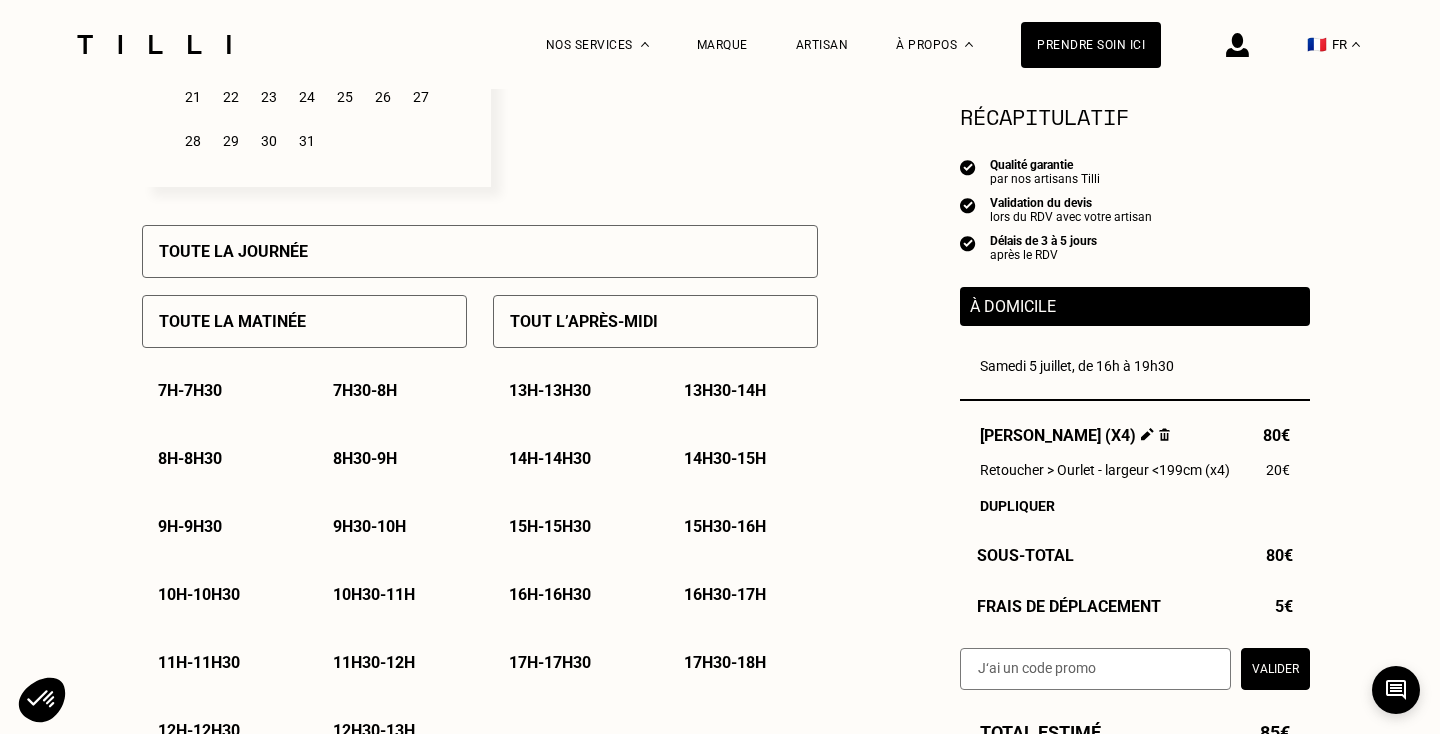 click on "Toute la journée" at bounding box center [480, 251] 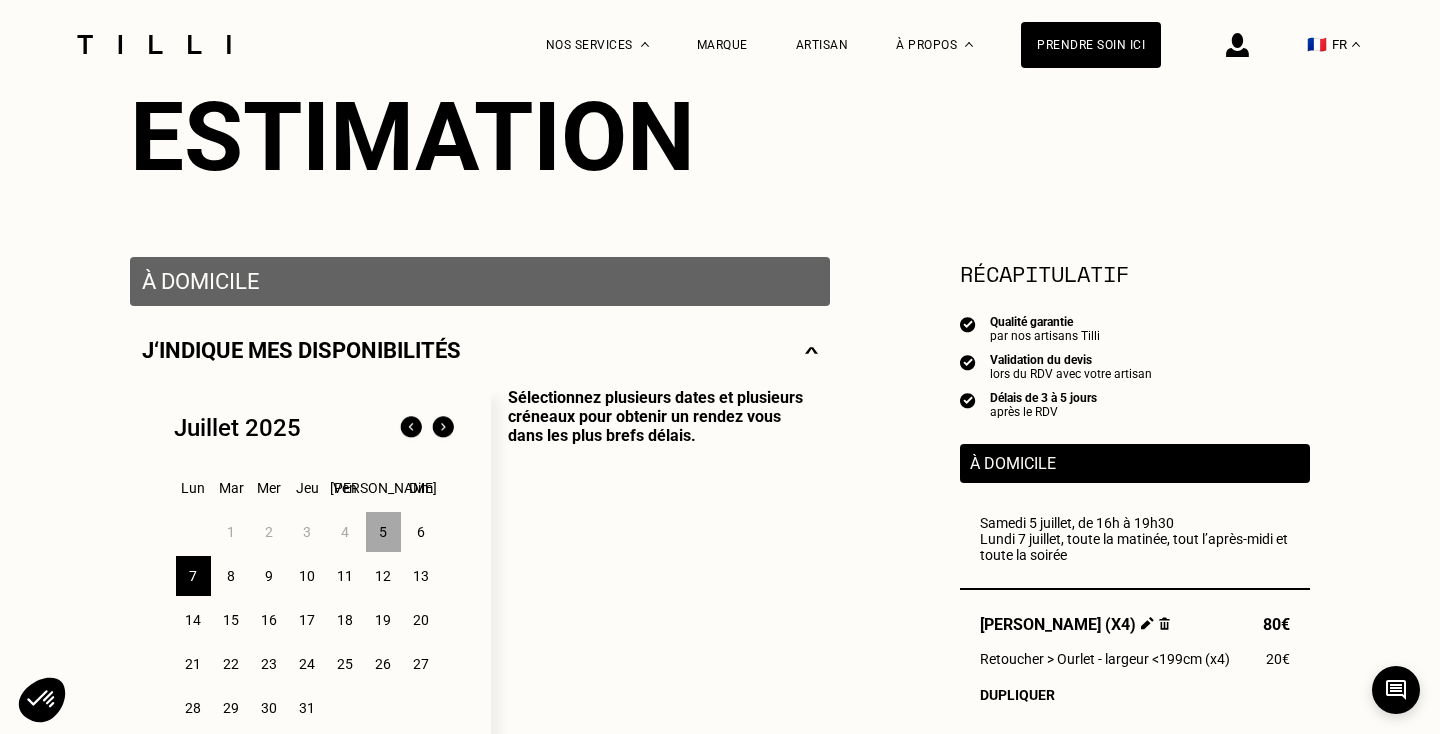 scroll, scrollTop: 237, scrollLeft: 0, axis: vertical 